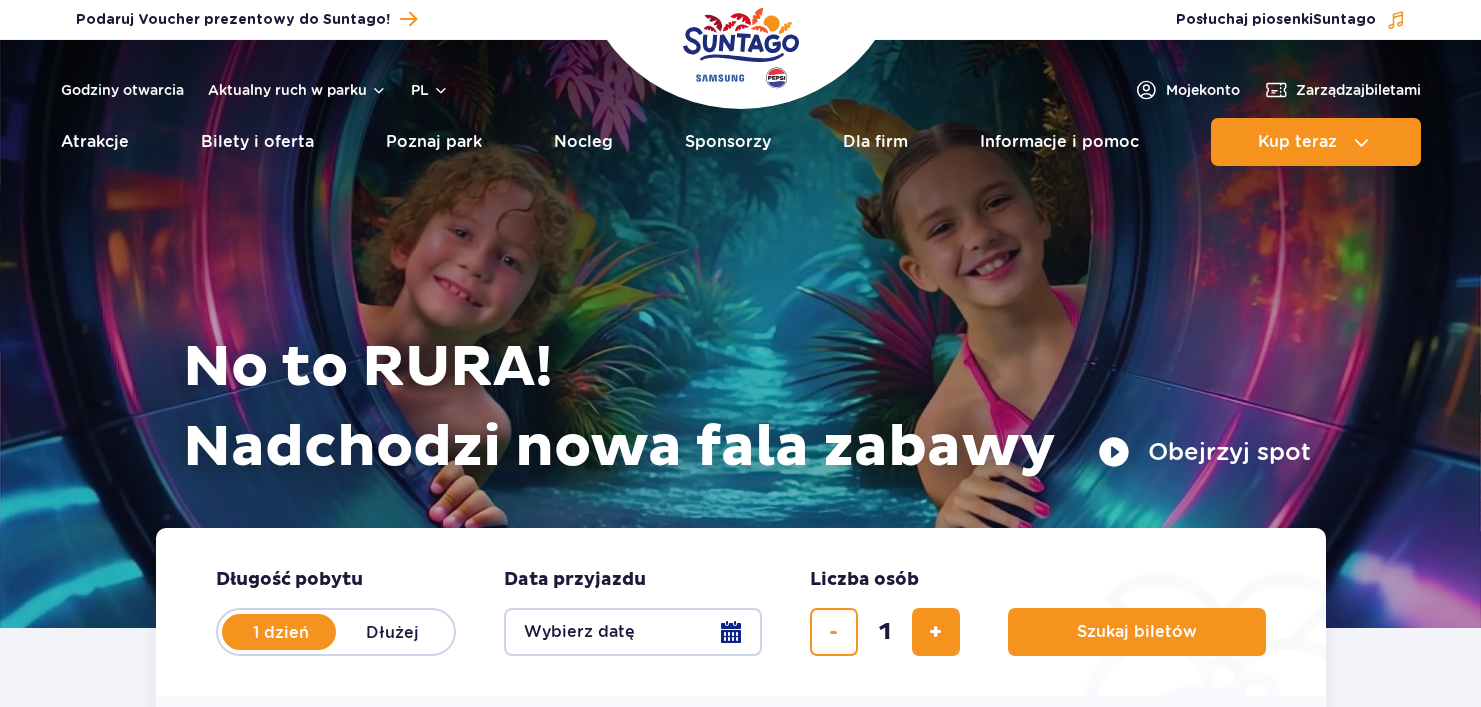 scroll, scrollTop: 0, scrollLeft: 0, axis: both 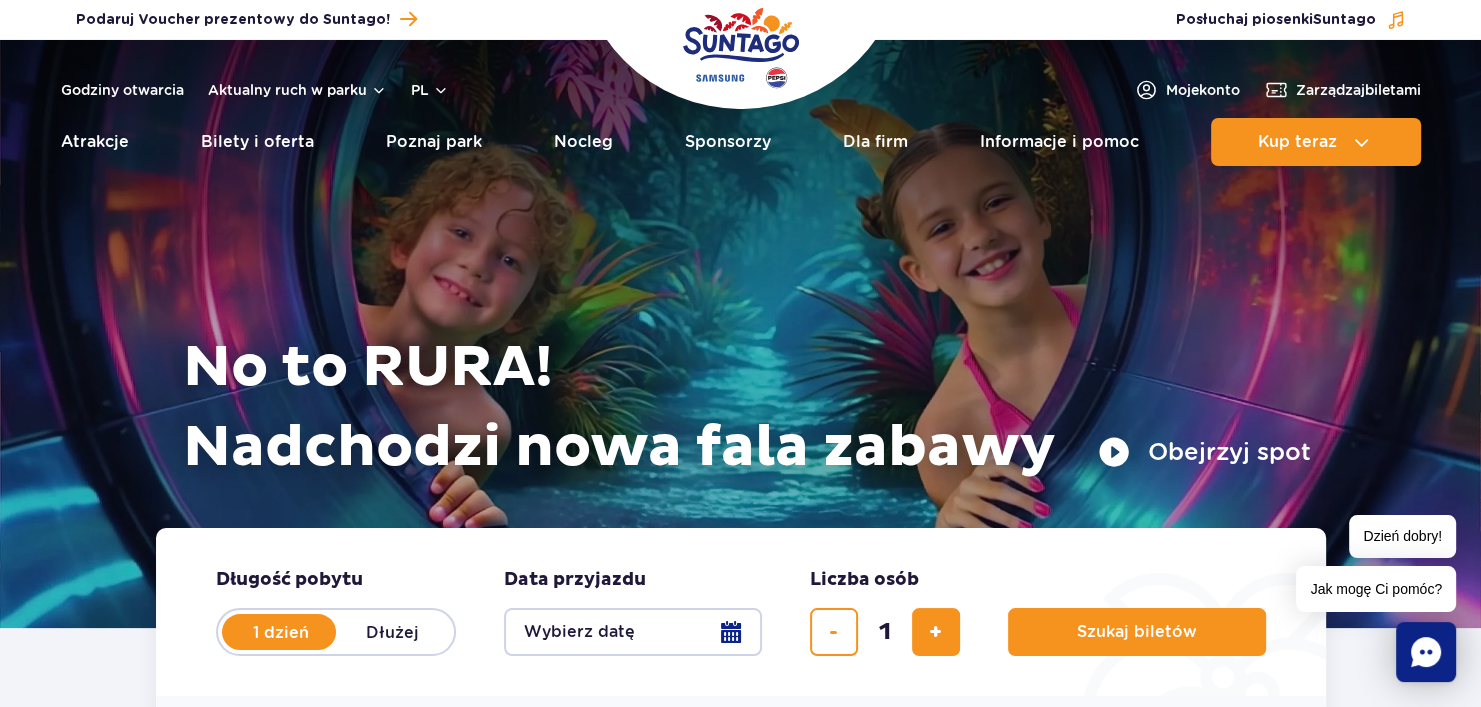 click on "Wybierz datę" at bounding box center [633, 632] 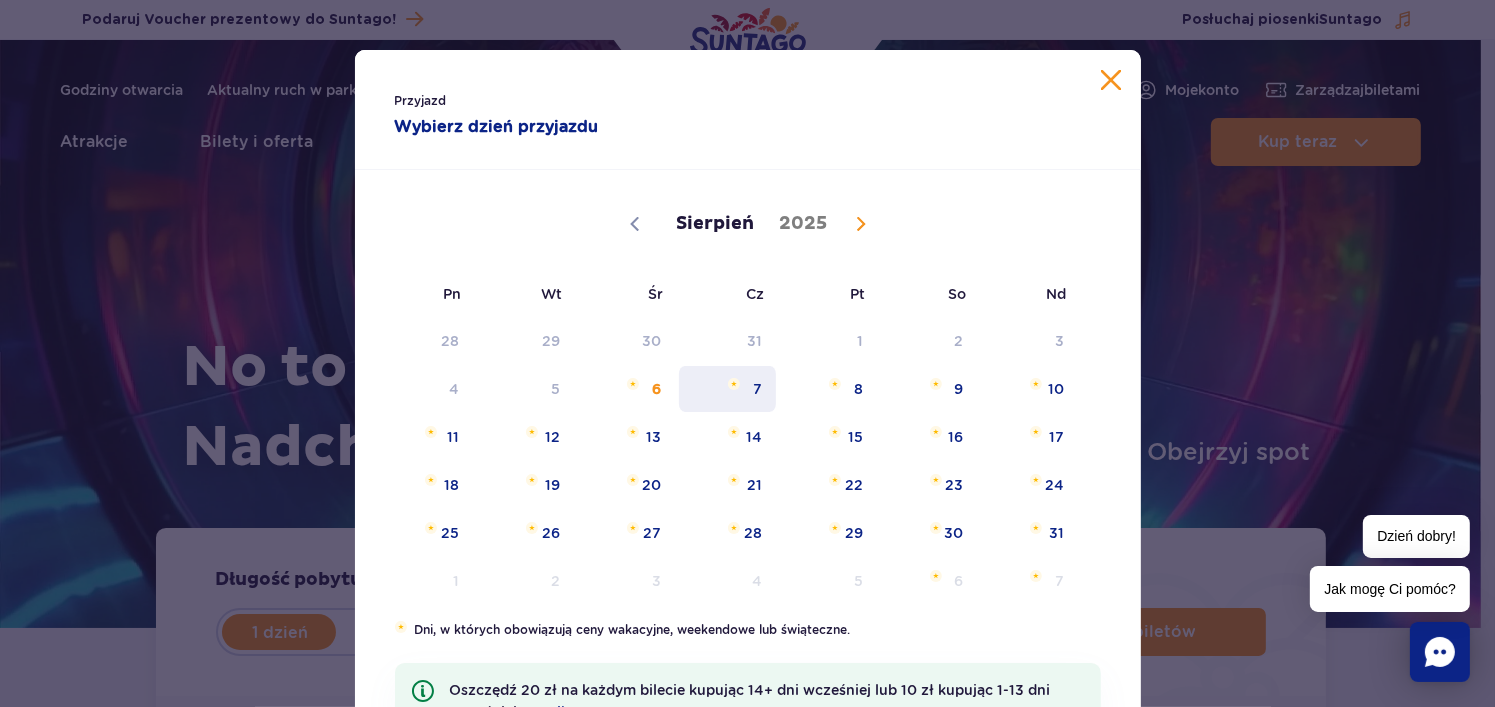 click on "7" at bounding box center (727, 389) 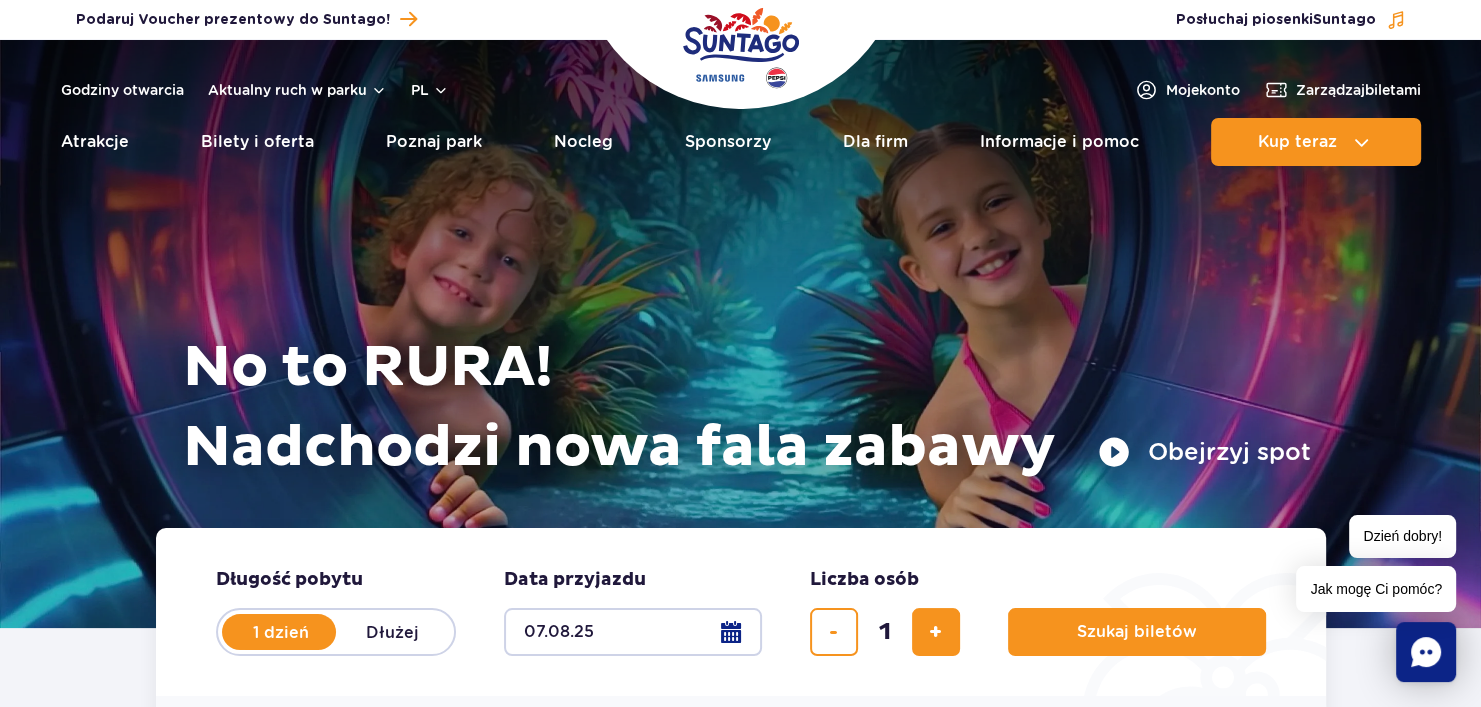 type 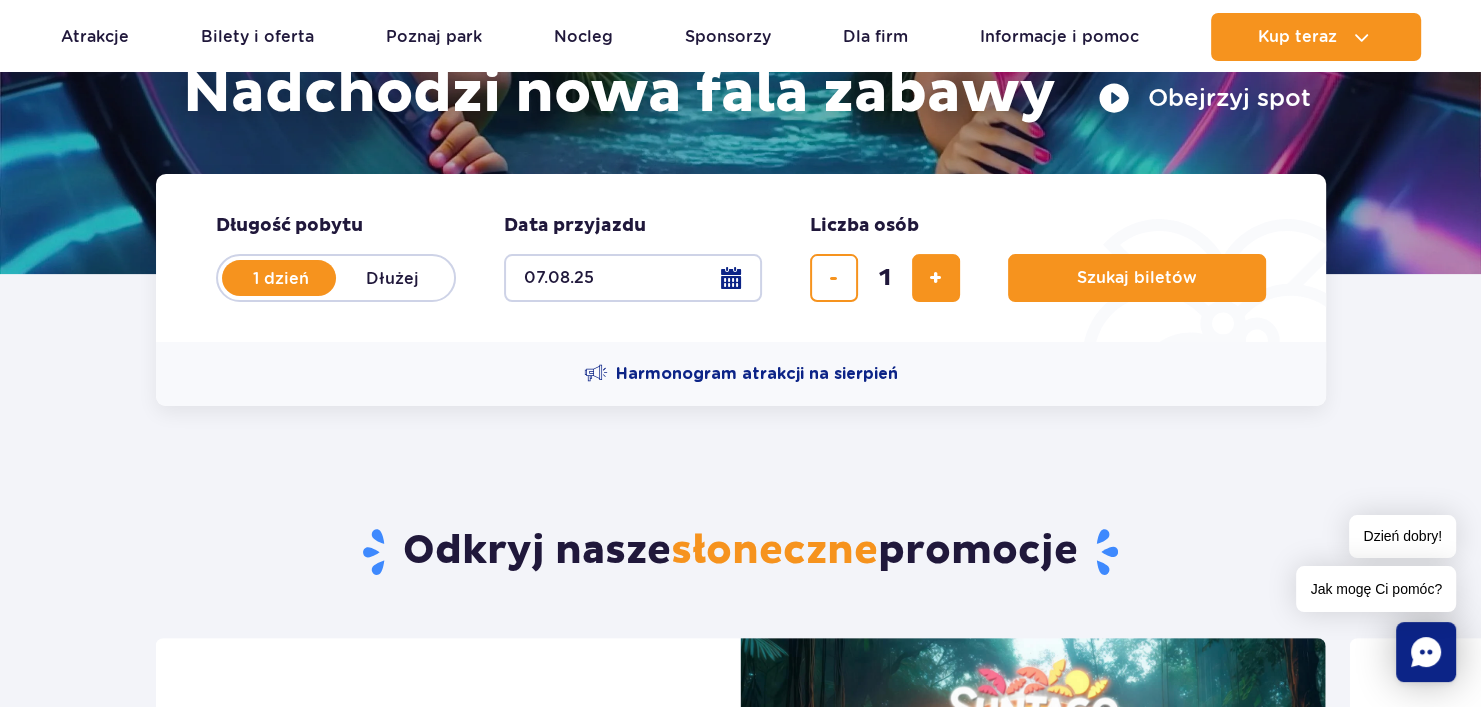 scroll, scrollTop: 360, scrollLeft: 0, axis: vertical 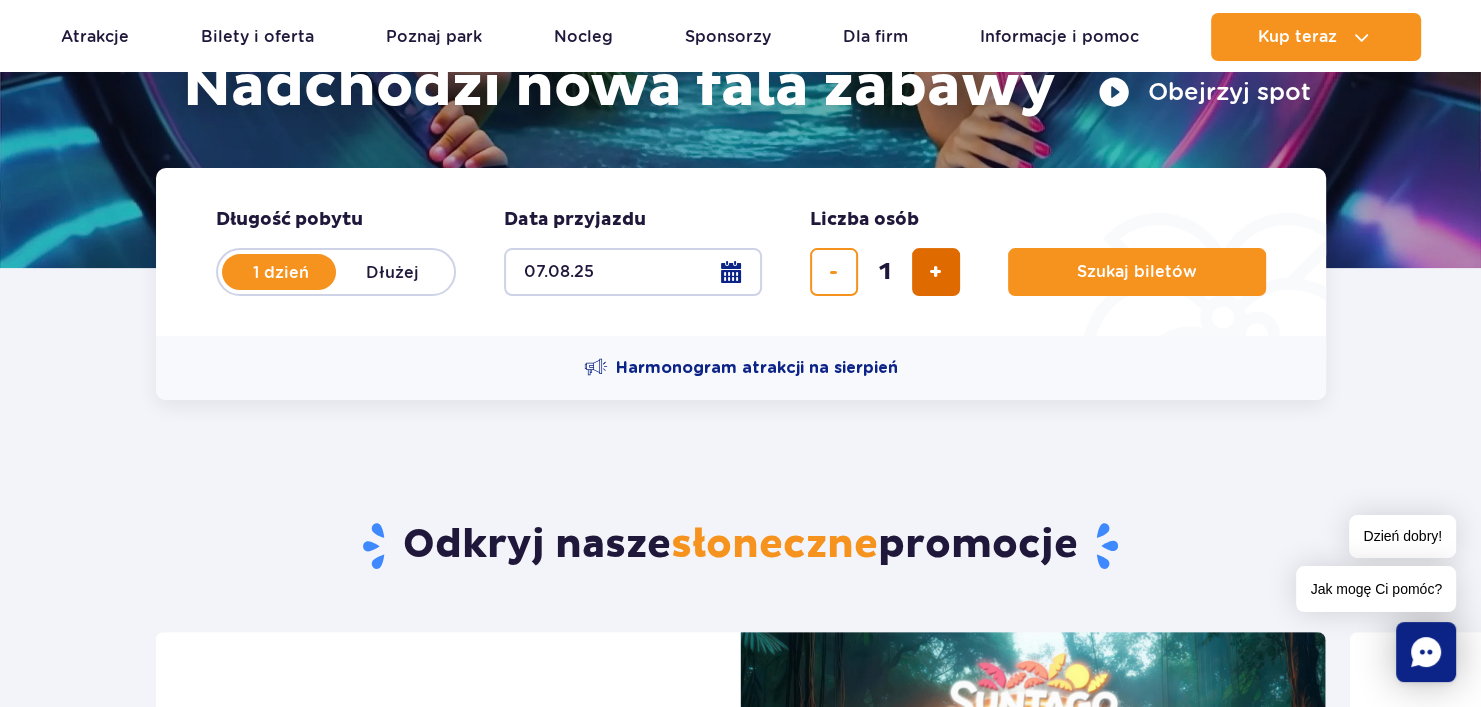click at bounding box center (935, 272) 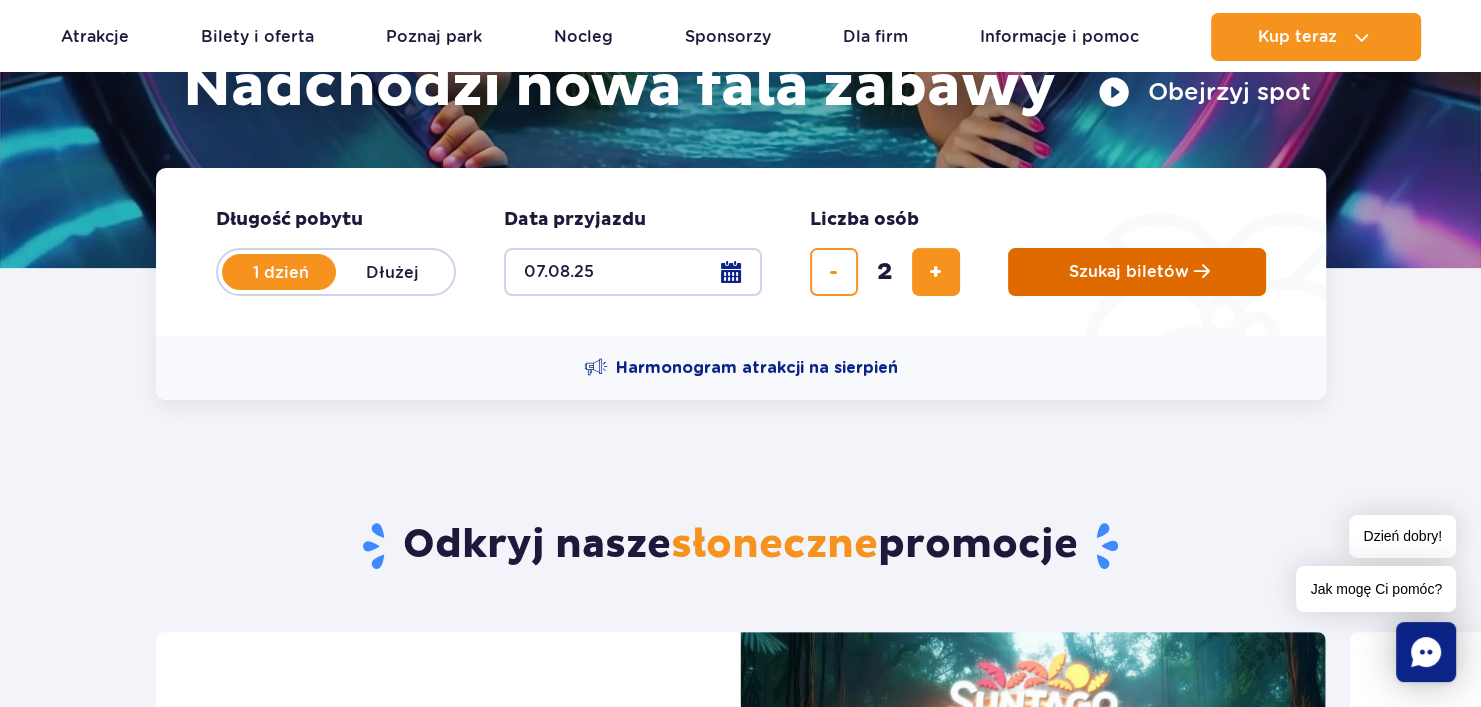 click on "Szukaj biletów" at bounding box center [1137, 272] 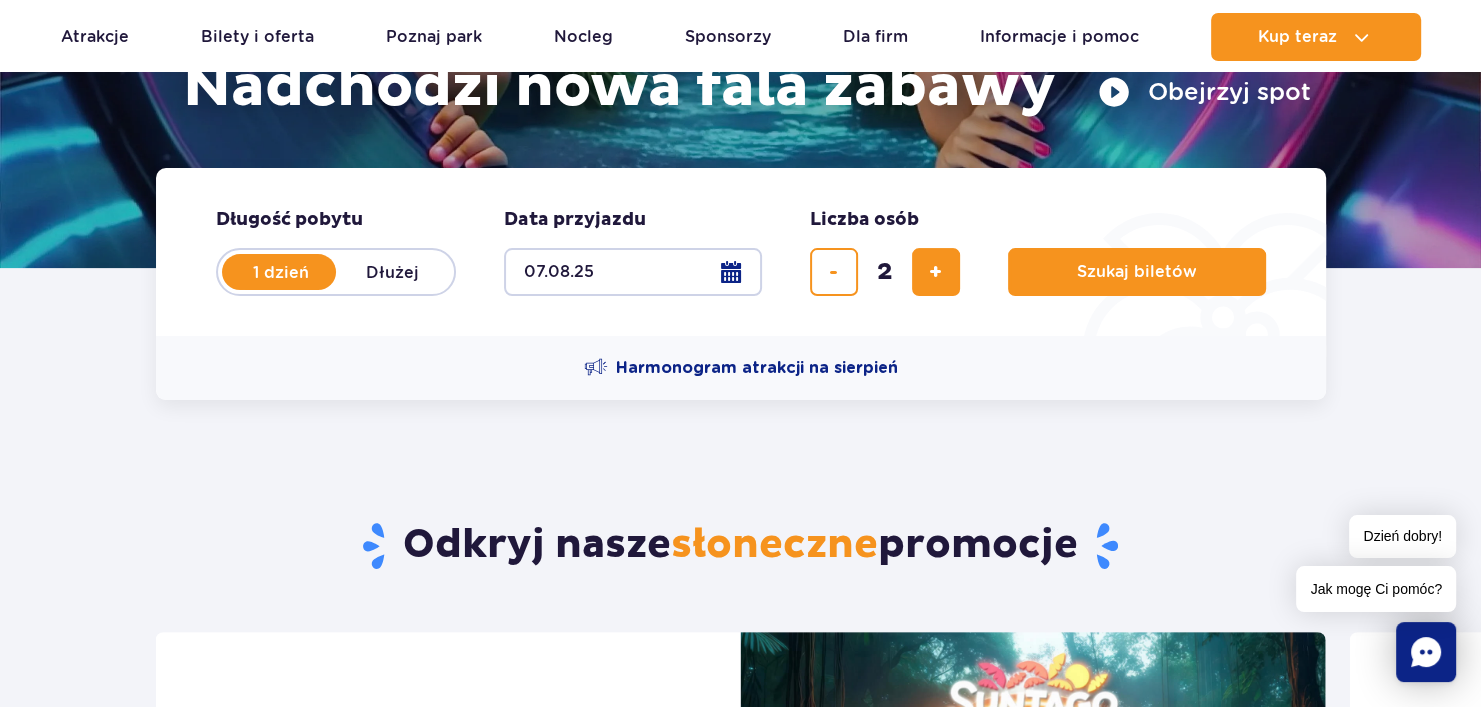 scroll, scrollTop: 320, scrollLeft: 0, axis: vertical 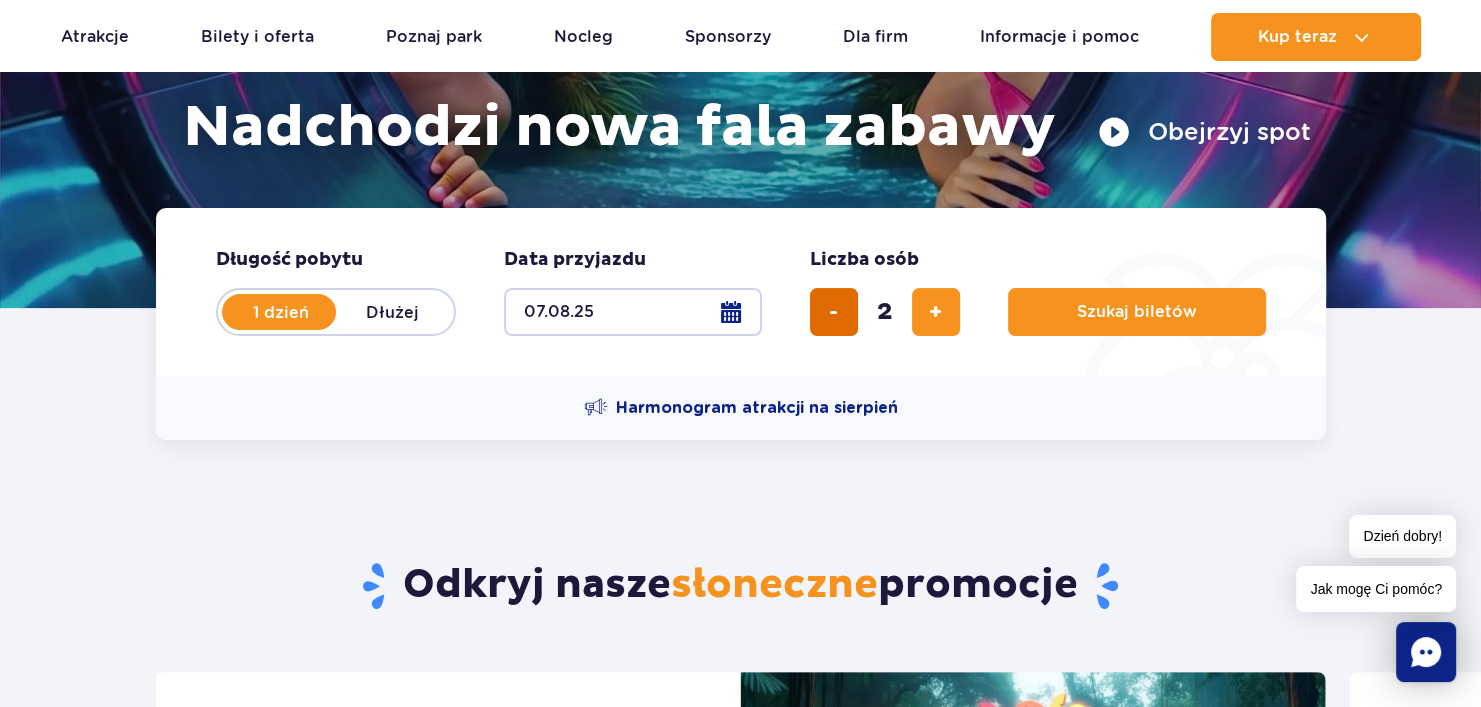 click at bounding box center [834, 312] 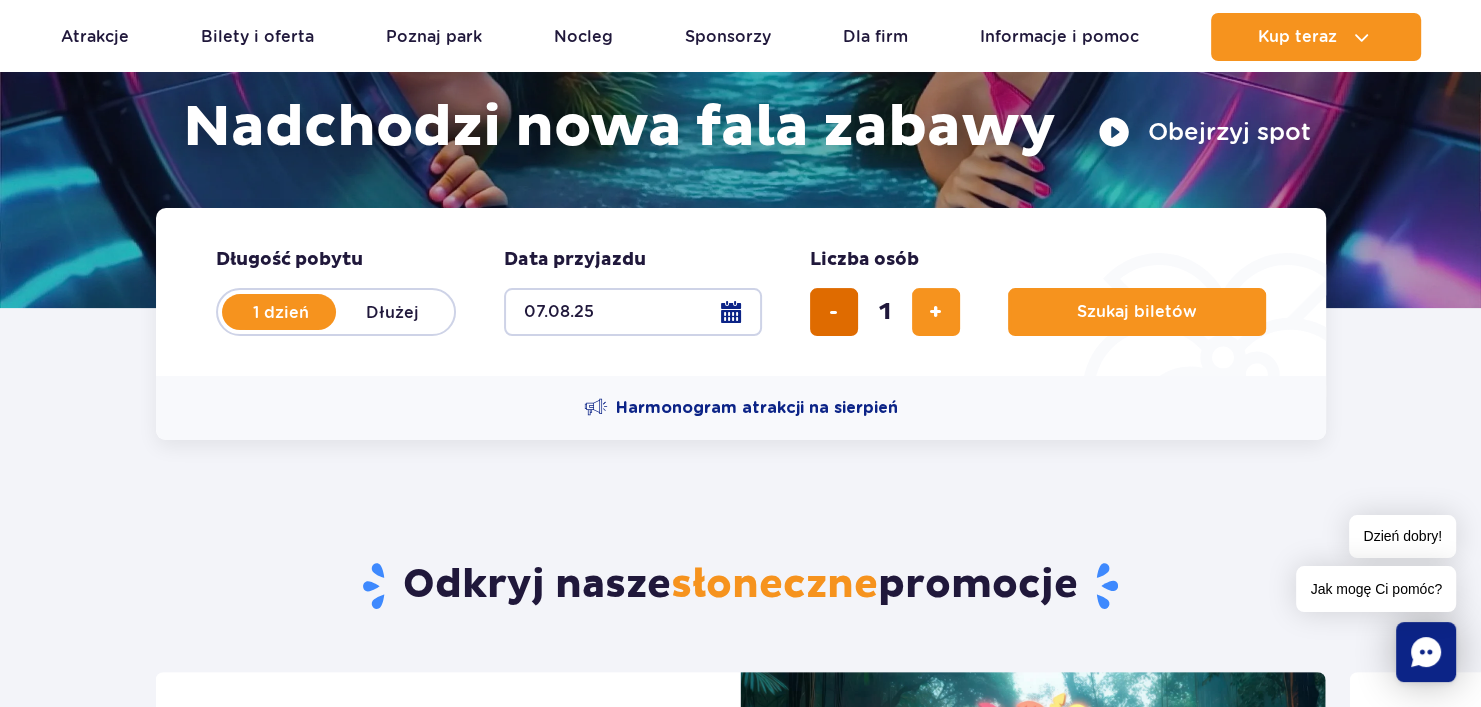 click at bounding box center [834, 312] 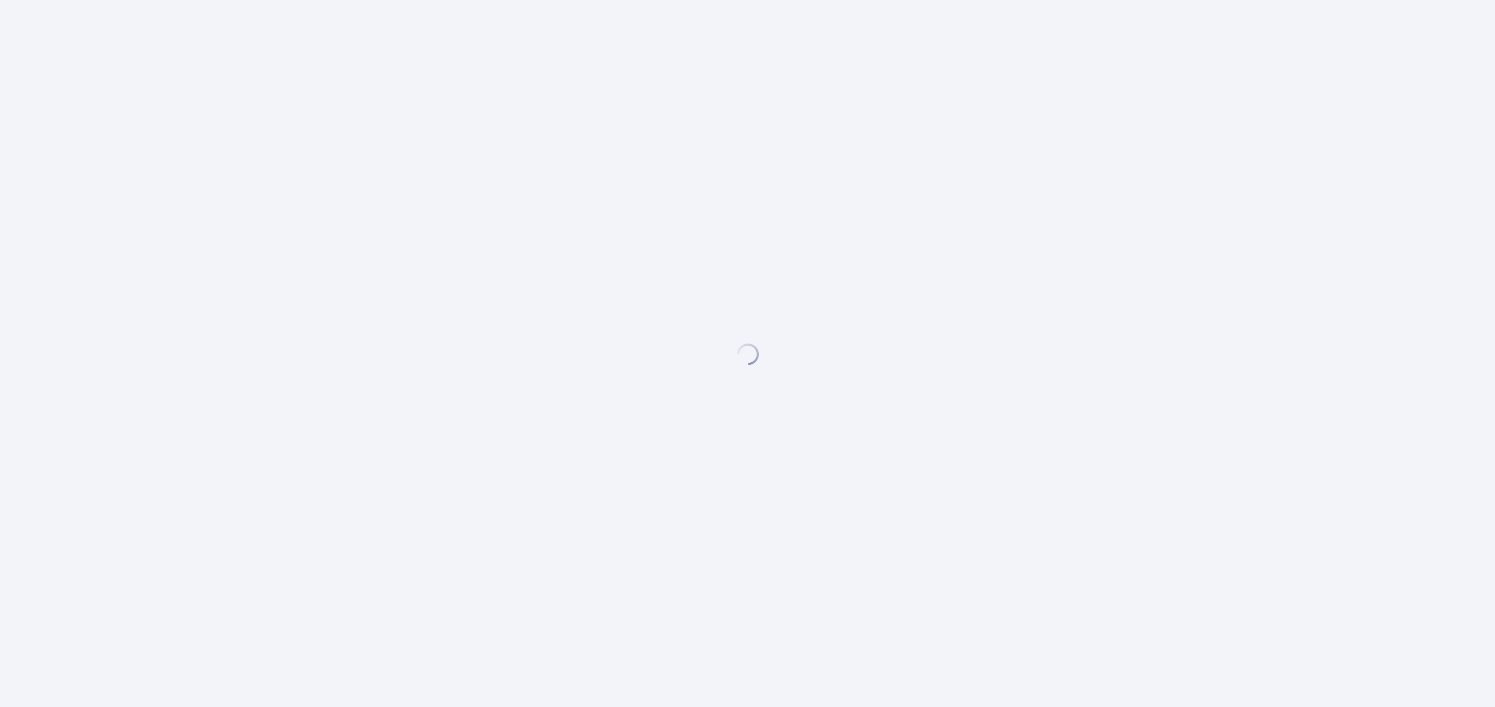 scroll, scrollTop: 0, scrollLeft: 0, axis: both 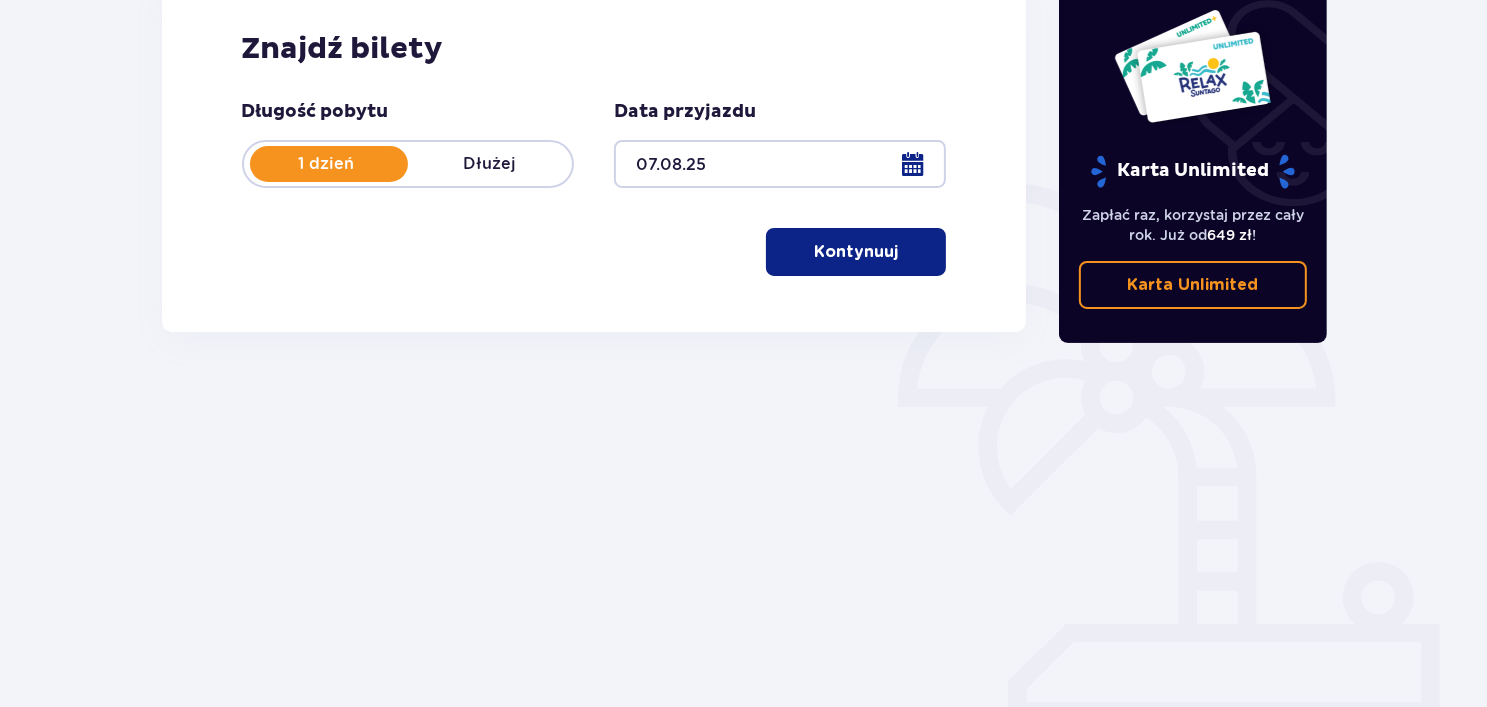 click on "Kontynuuj" at bounding box center (856, 252) 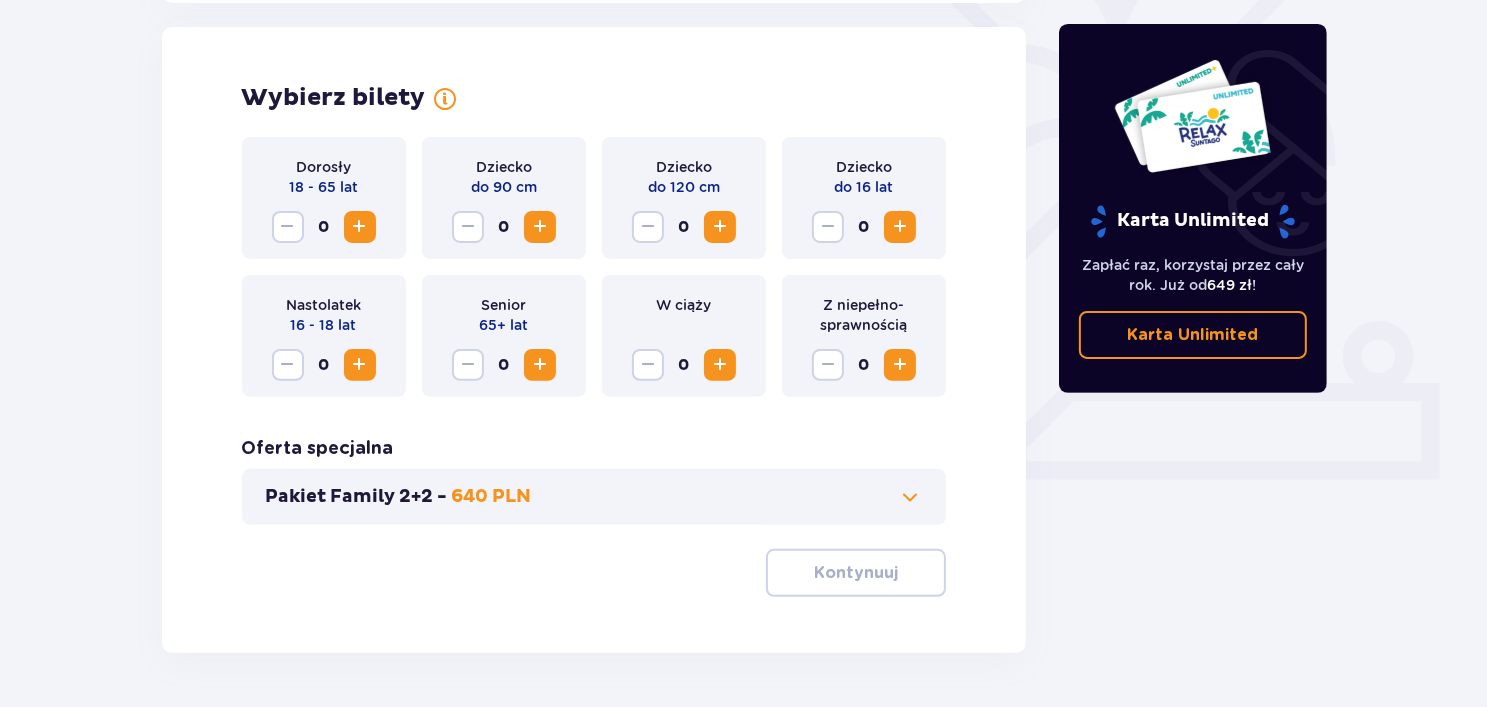 scroll, scrollTop: 556, scrollLeft: 0, axis: vertical 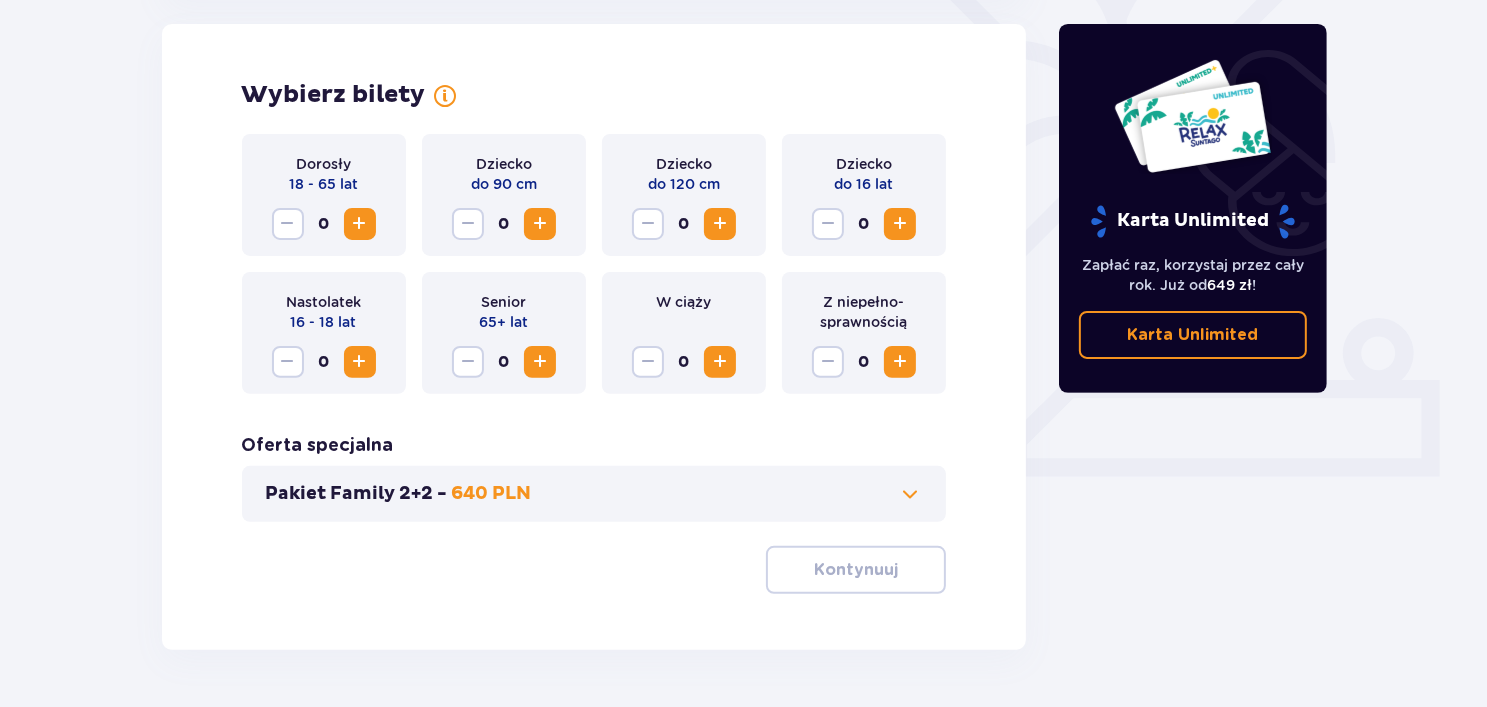 click at bounding box center (360, 224) 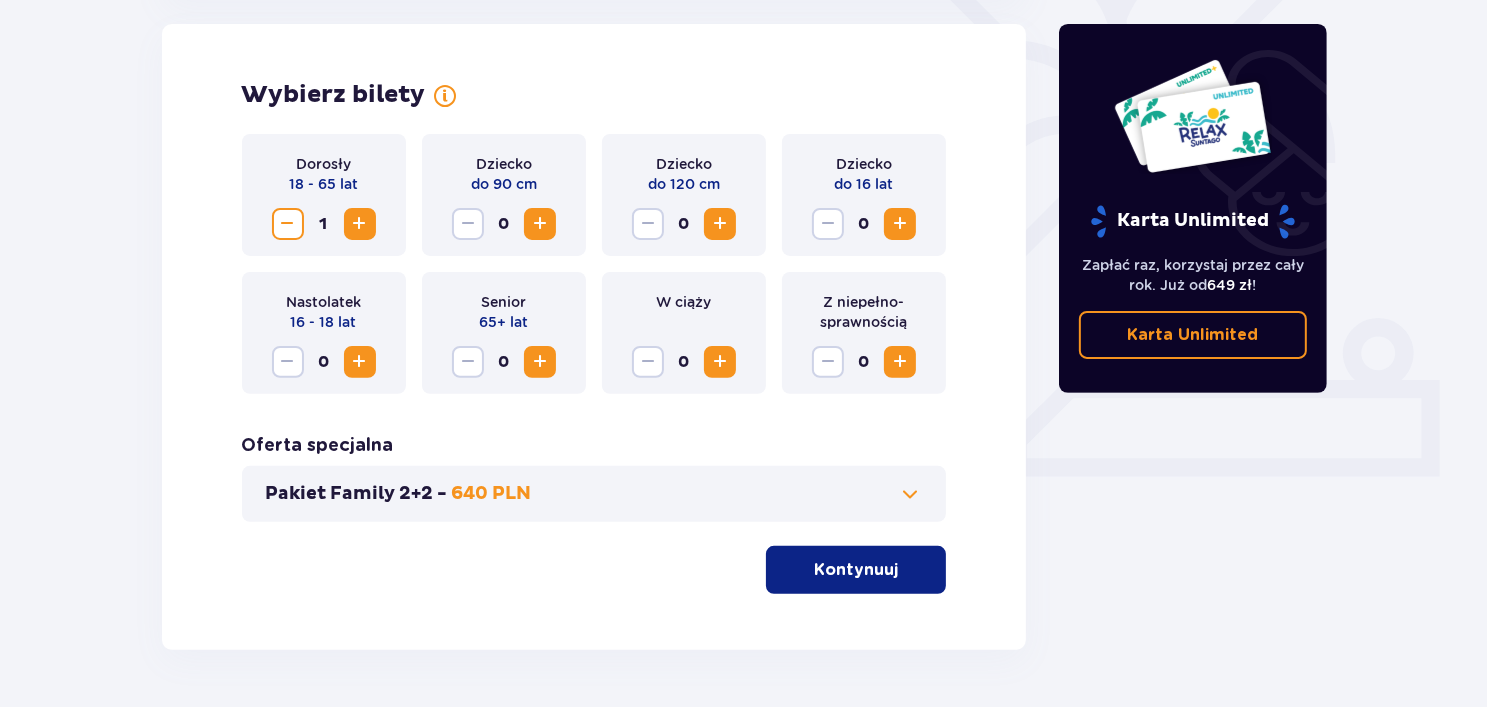 click at bounding box center (360, 224) 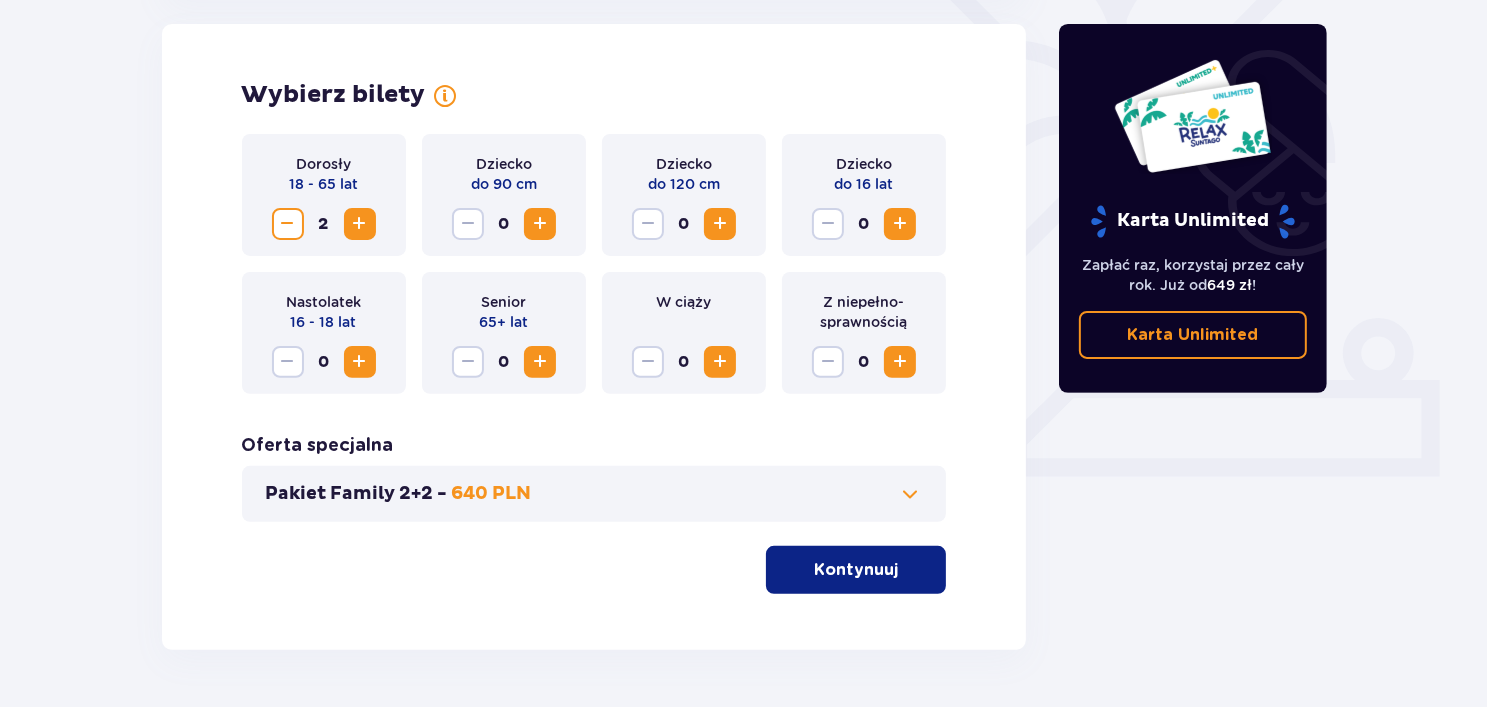 click on "Kontynuuj" at bounding box center (856, 570) 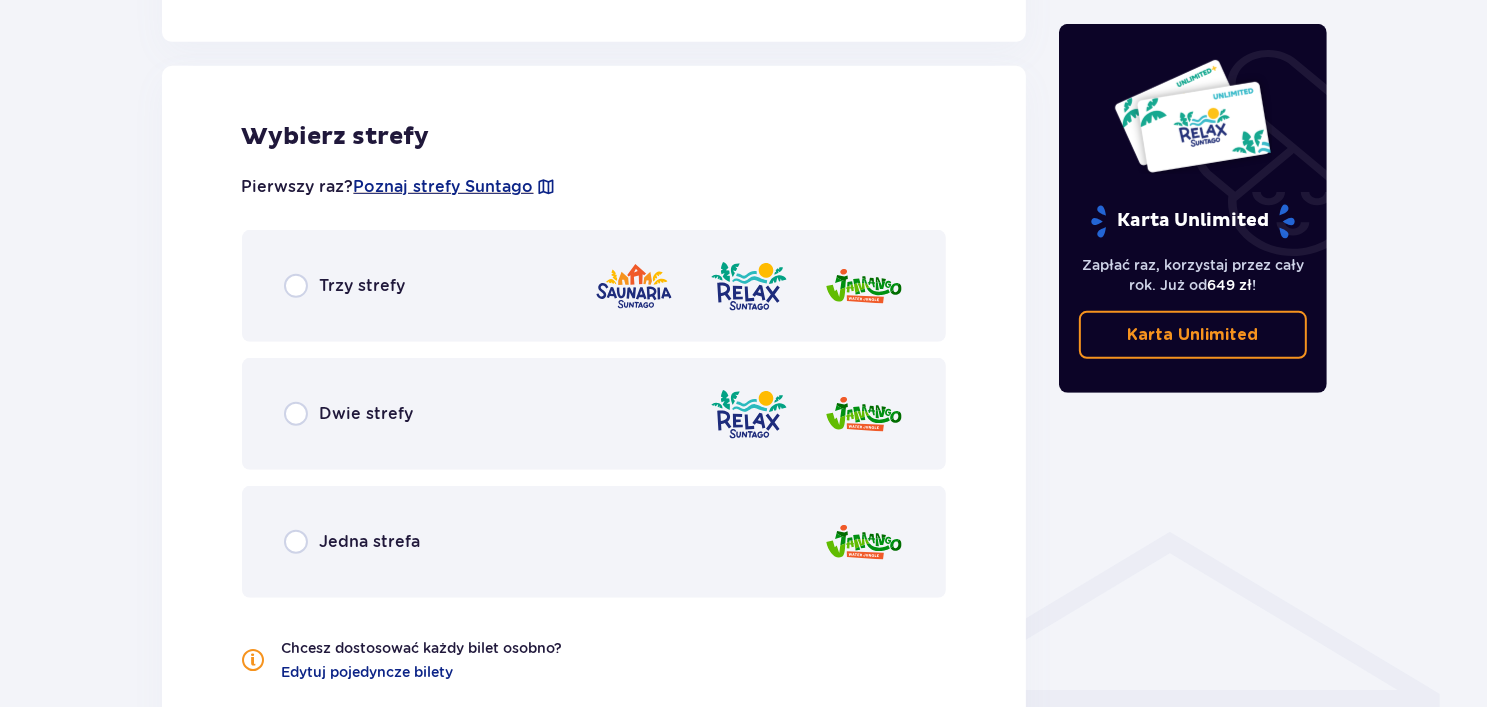 scroll, scrollTop: 1109, scrollLeft: 0, axis: vertical 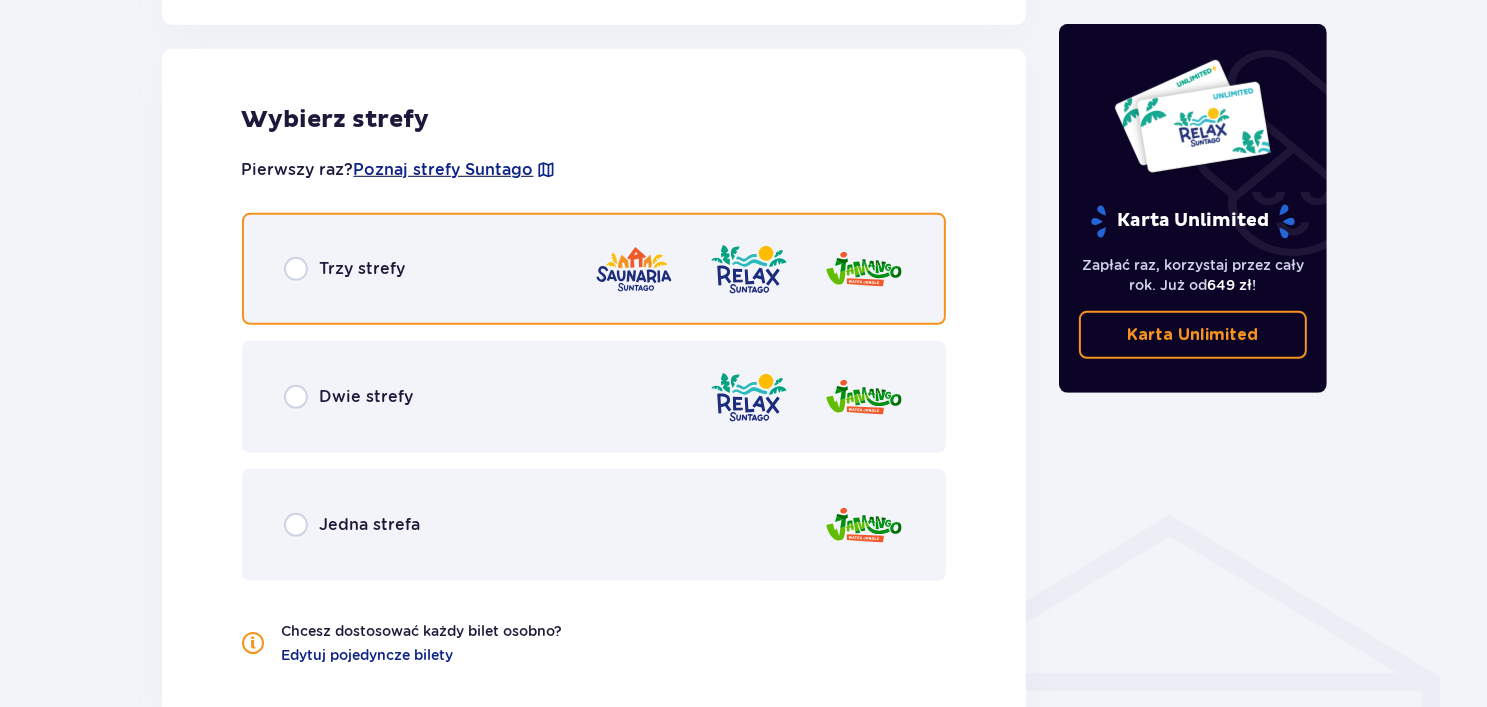 click at bounding box center [296, 269] 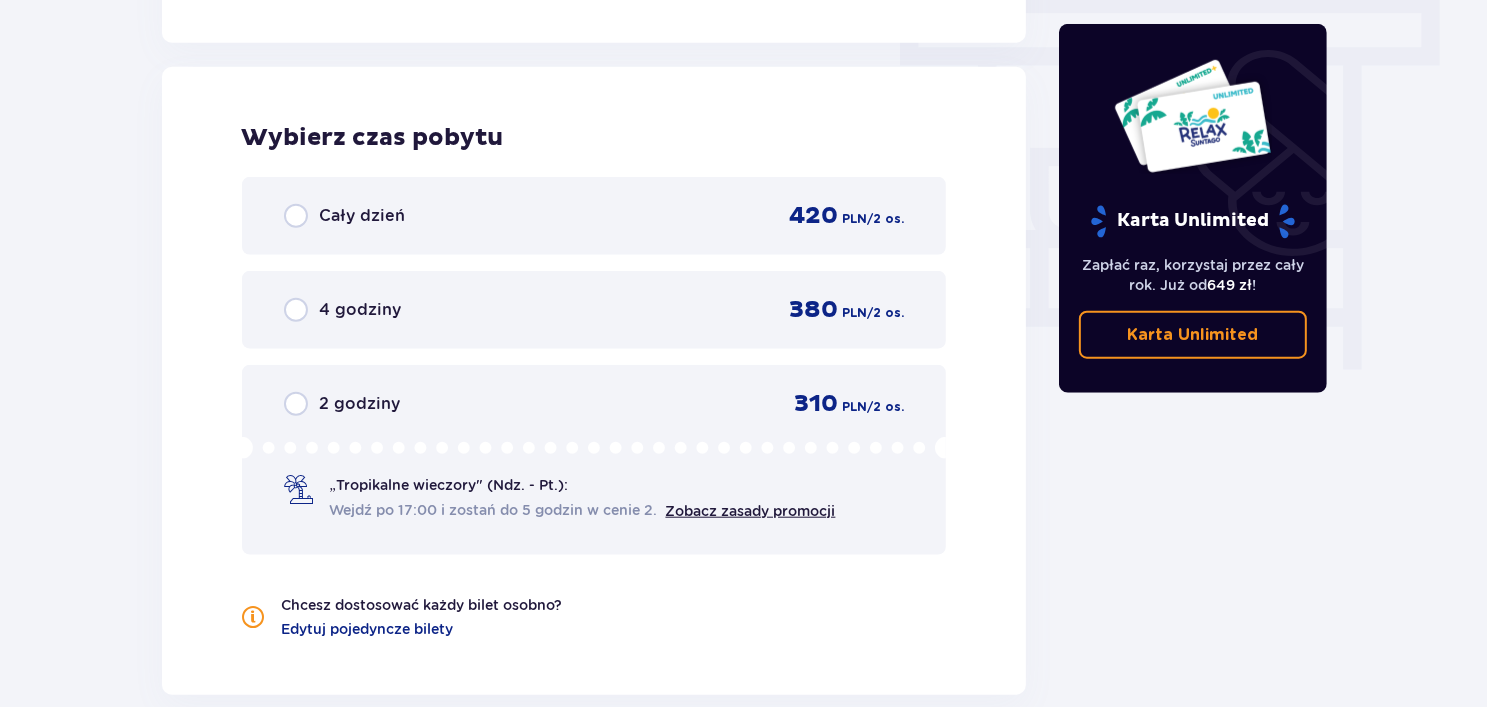 scroll, scrollTop: 1805, scrollLeft: 0, axis: vertical 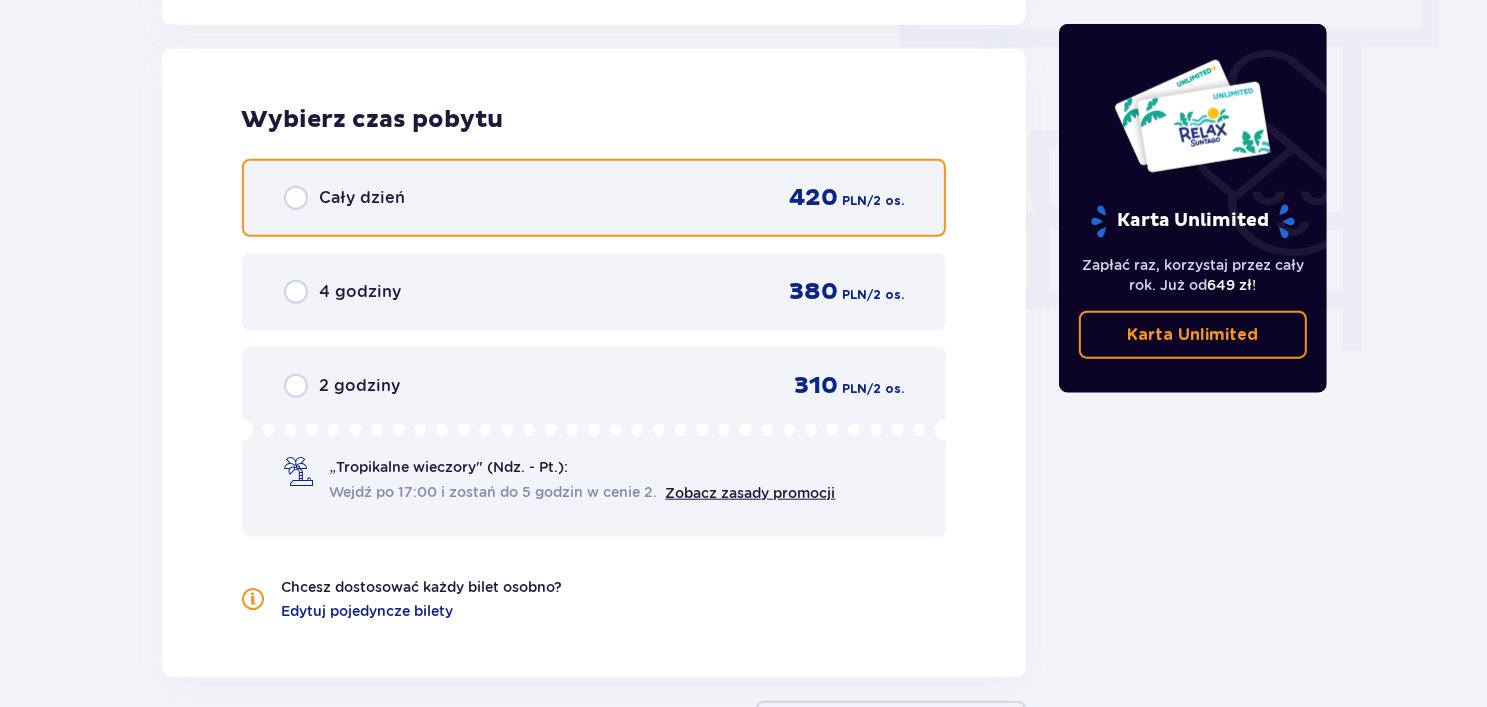 click at bounding box center [296, 198] 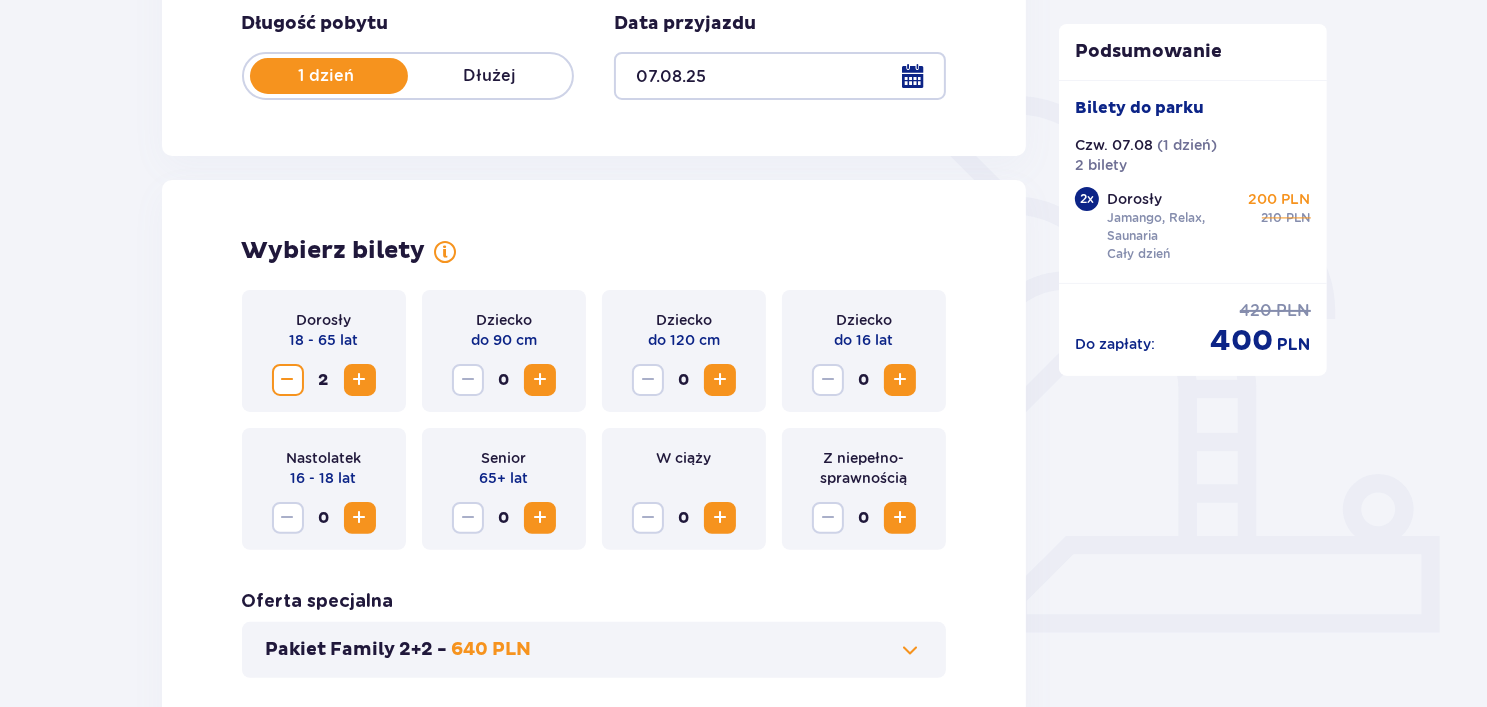 scroll, scrollTop: 396, scrollLeft: 0, axis: vertical 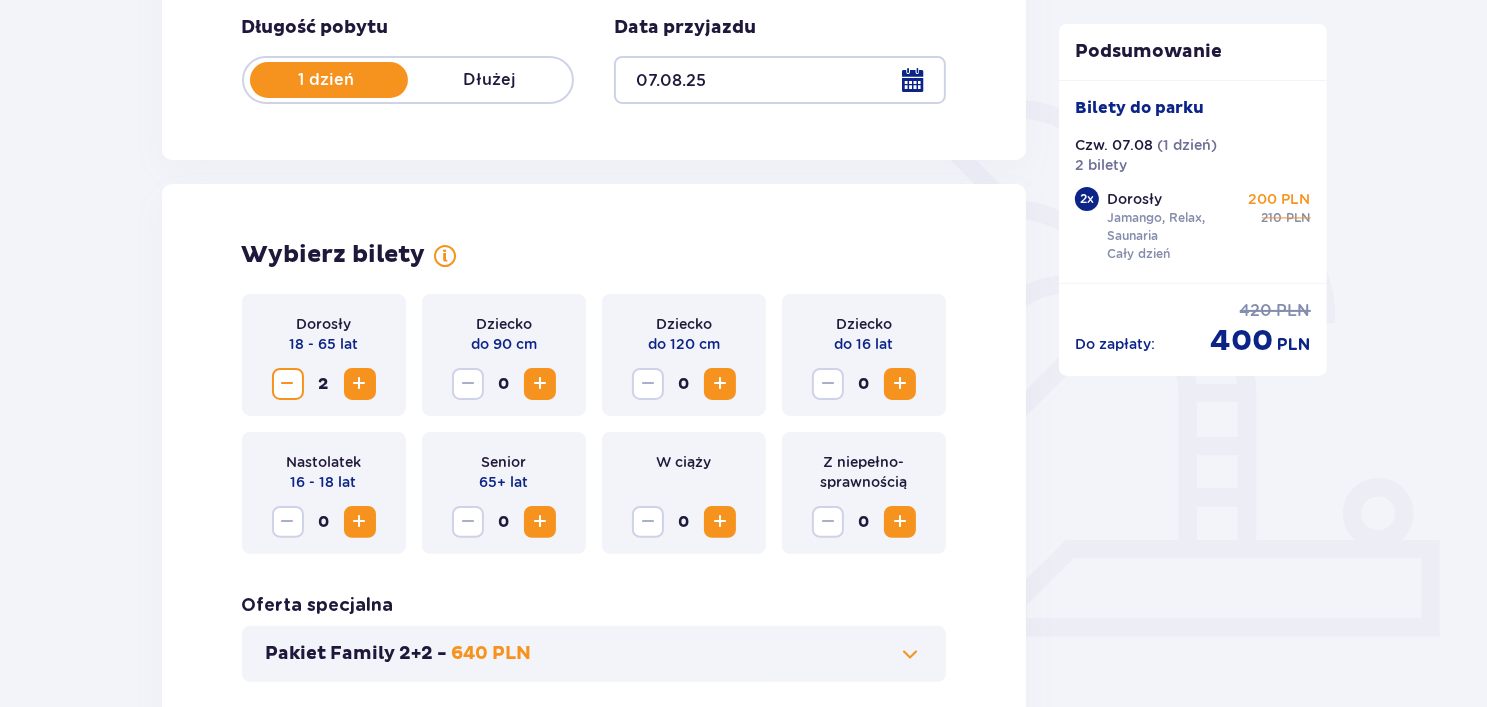 click at bounding box center [288, 384] 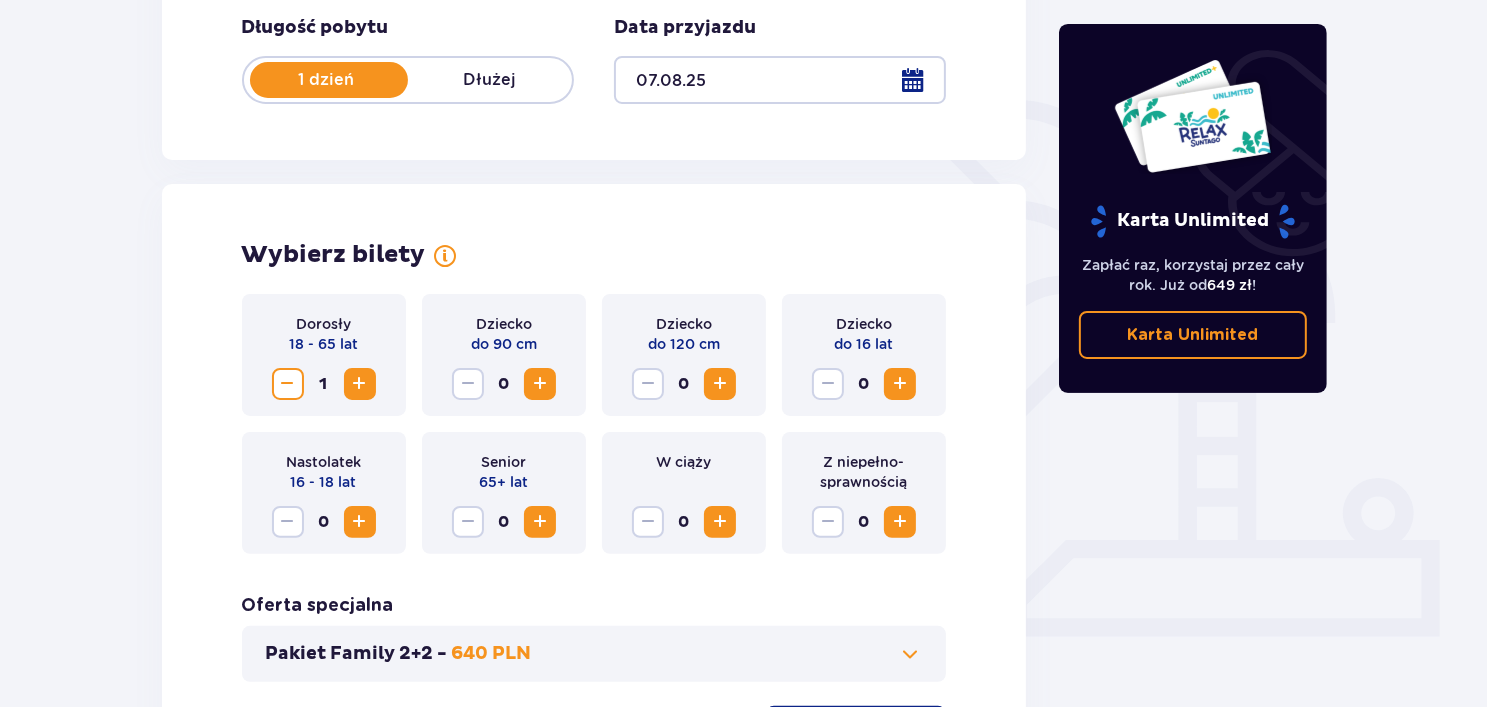 type 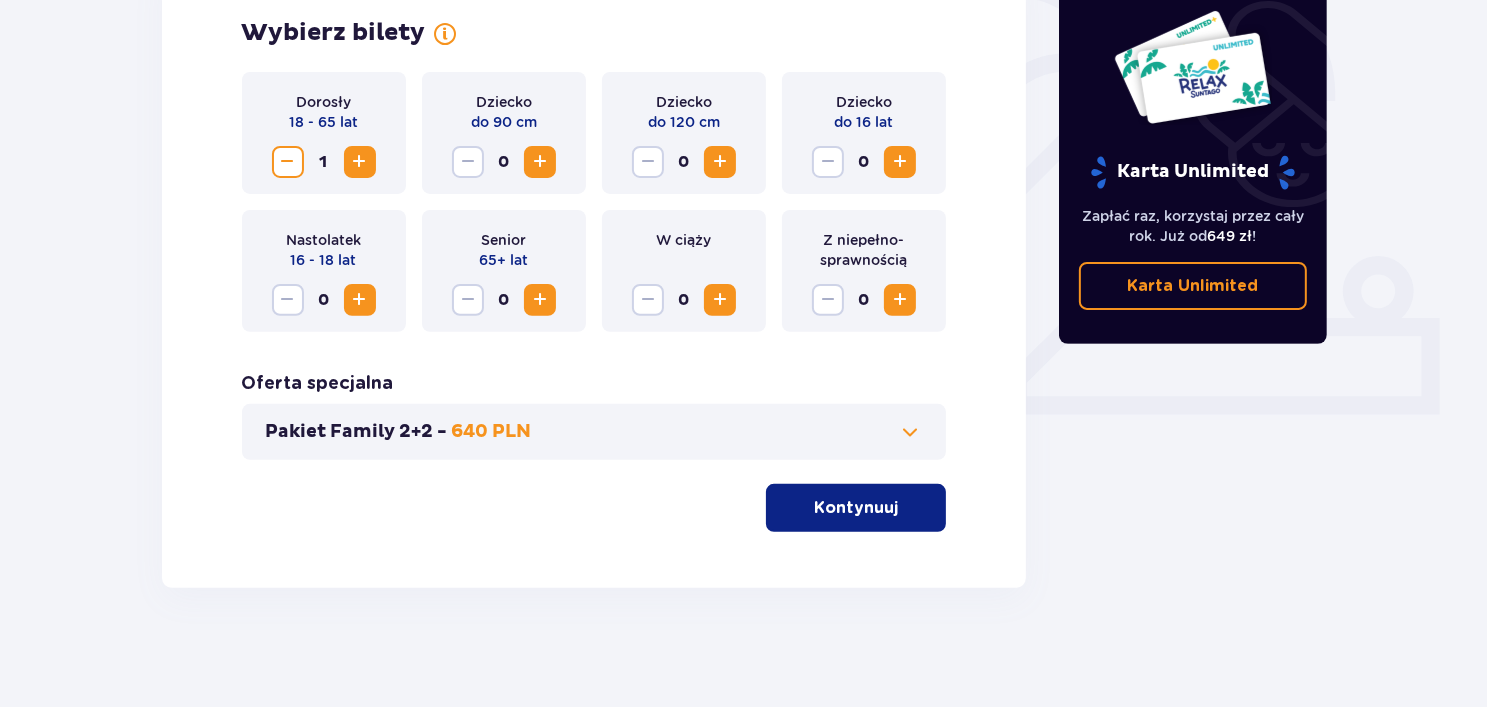 scroll, scrollTop: 619, scrollLeft: 0, axis: vertical 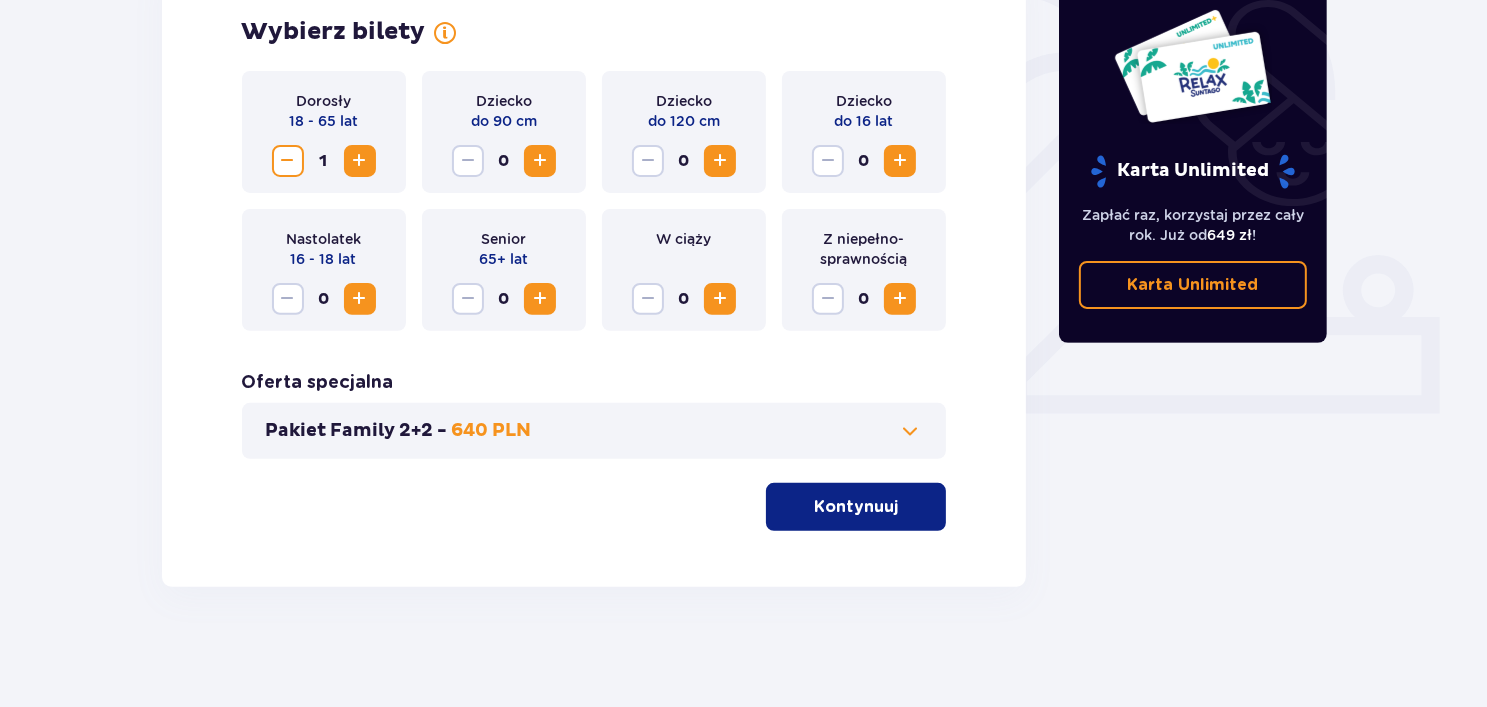 click at bounding box center (360, 161) 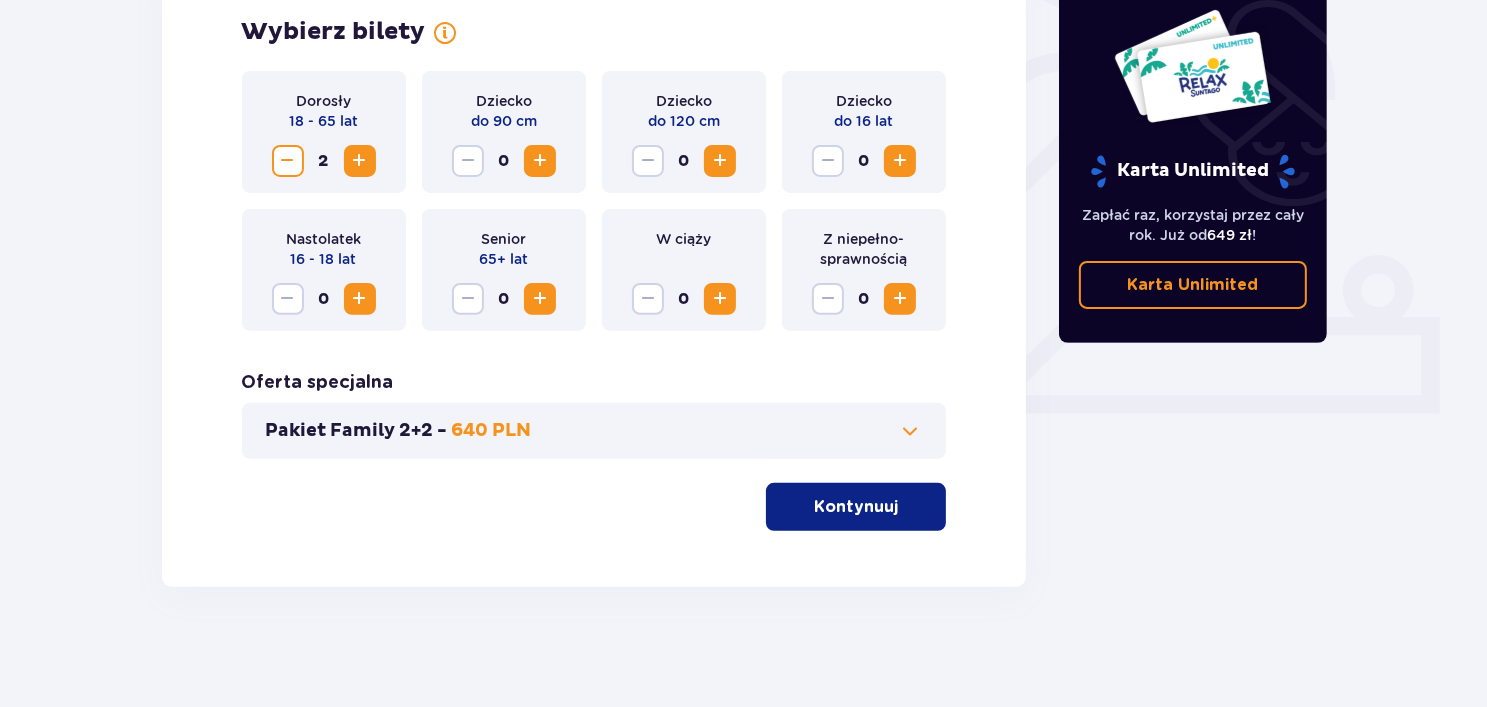 click on "Kontynuuj" at bounding box center (856, 507) 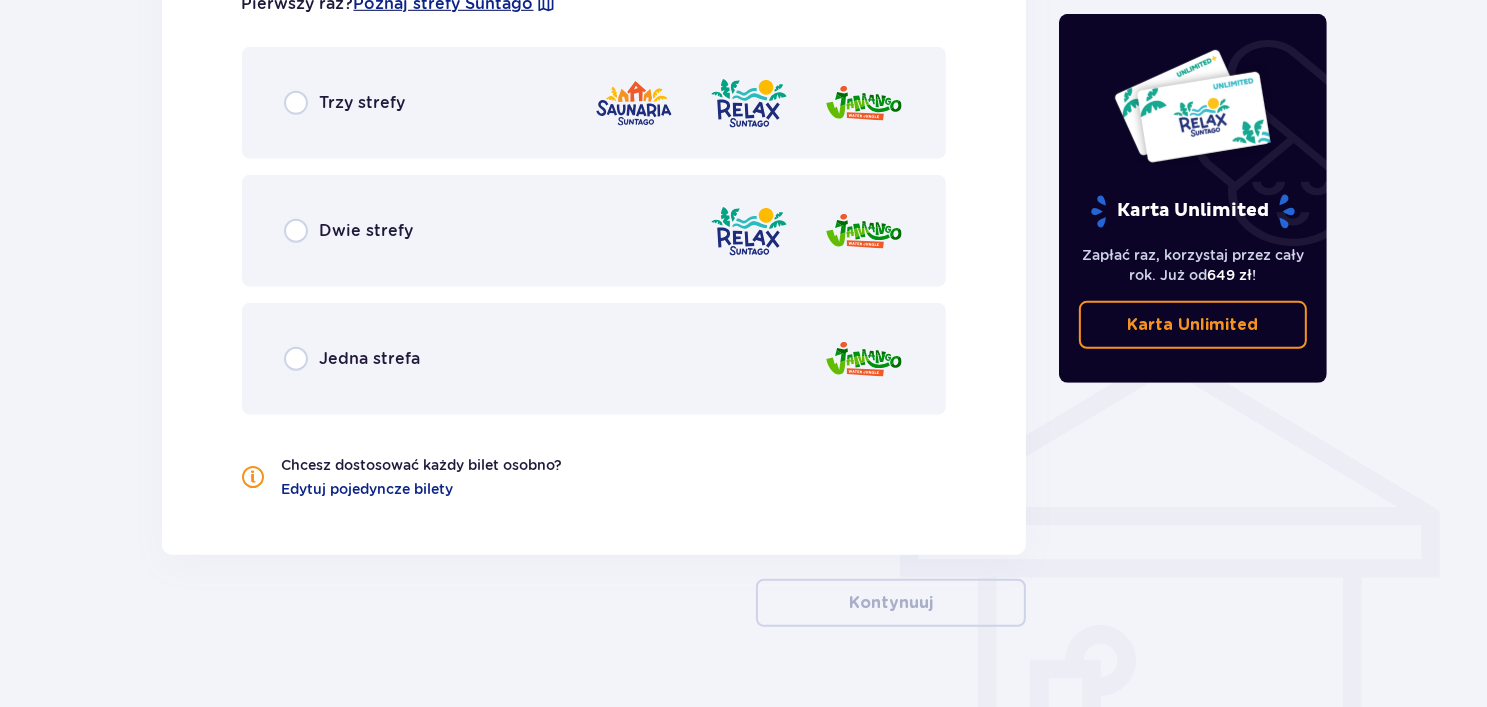 scroll, scrollTop: 1235, scrollLeft: 0, axis: vertical 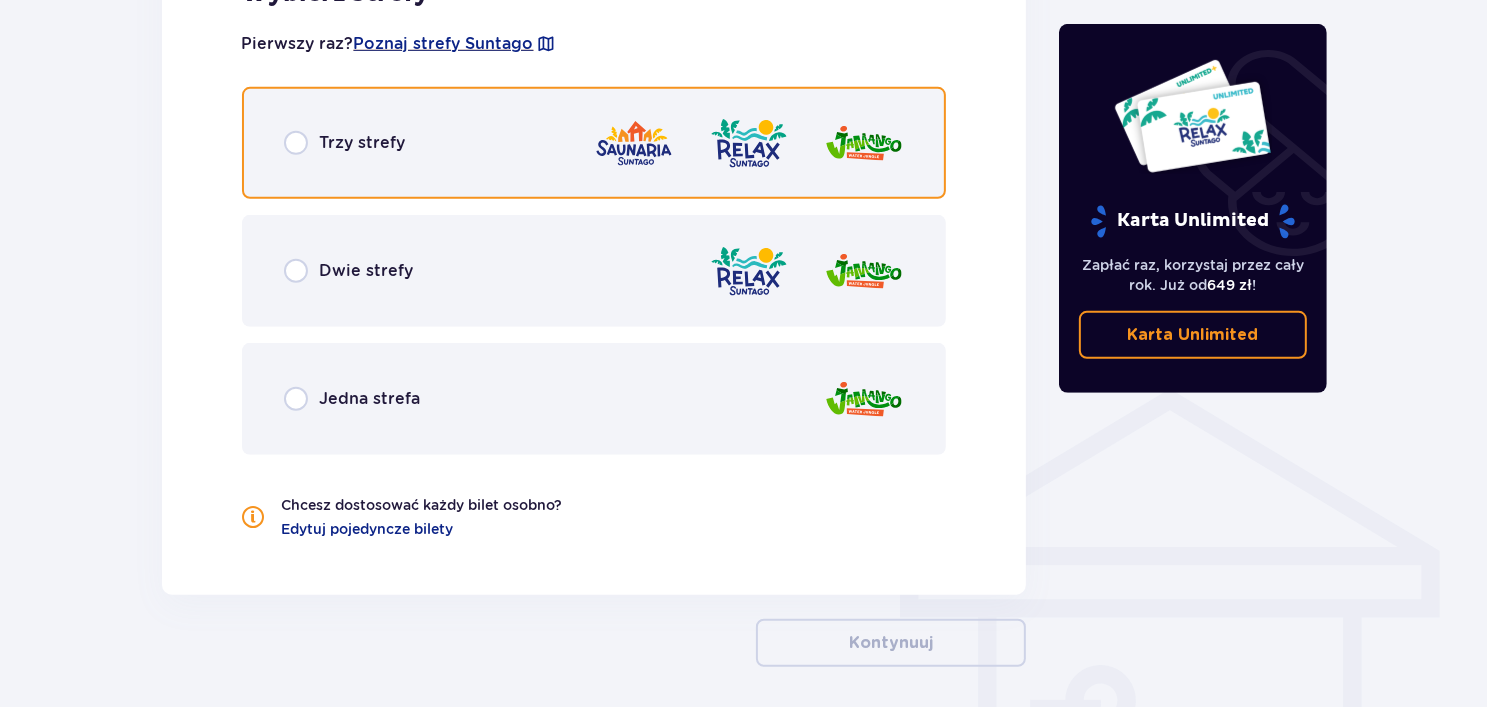 click at bounding box center (296, 143) 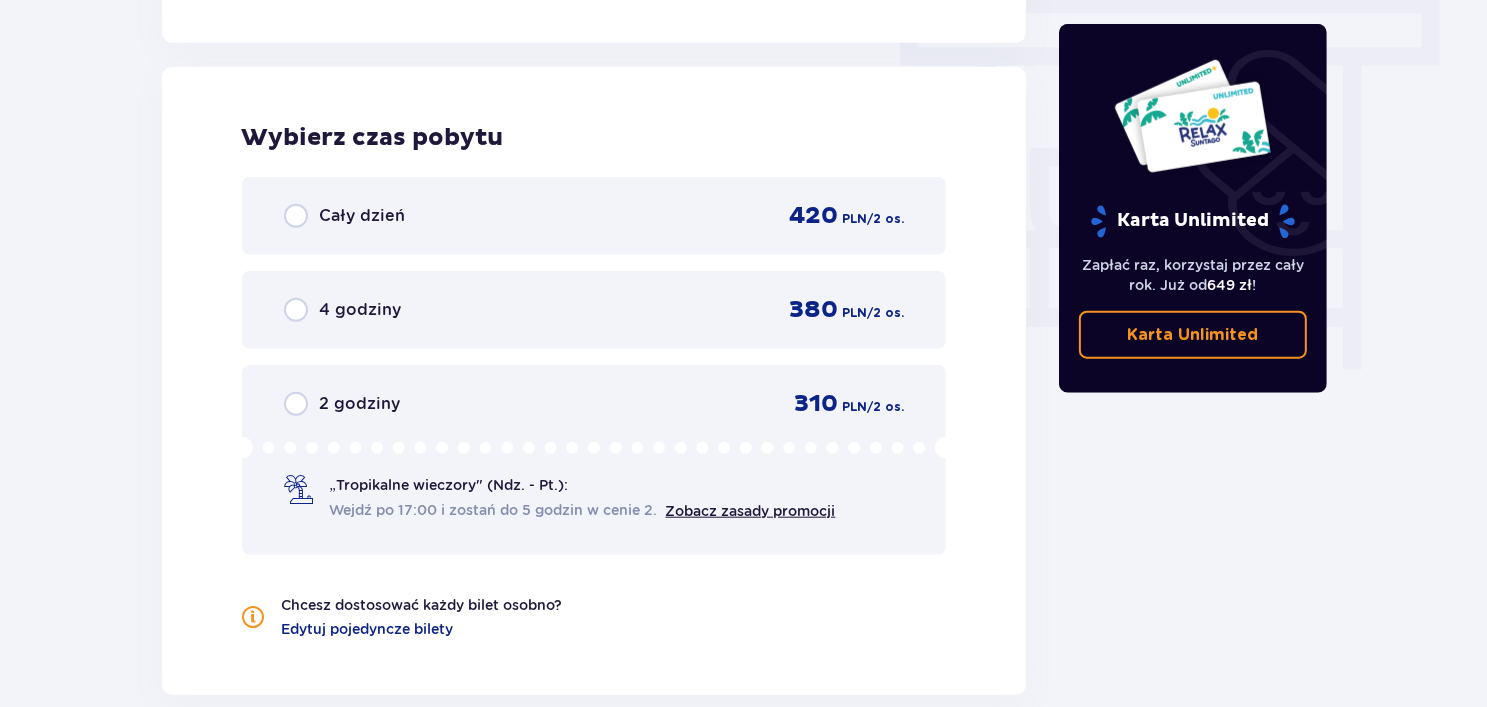 scroll, scrollTop: 1805, scrollLeft: 0, axis: vertical 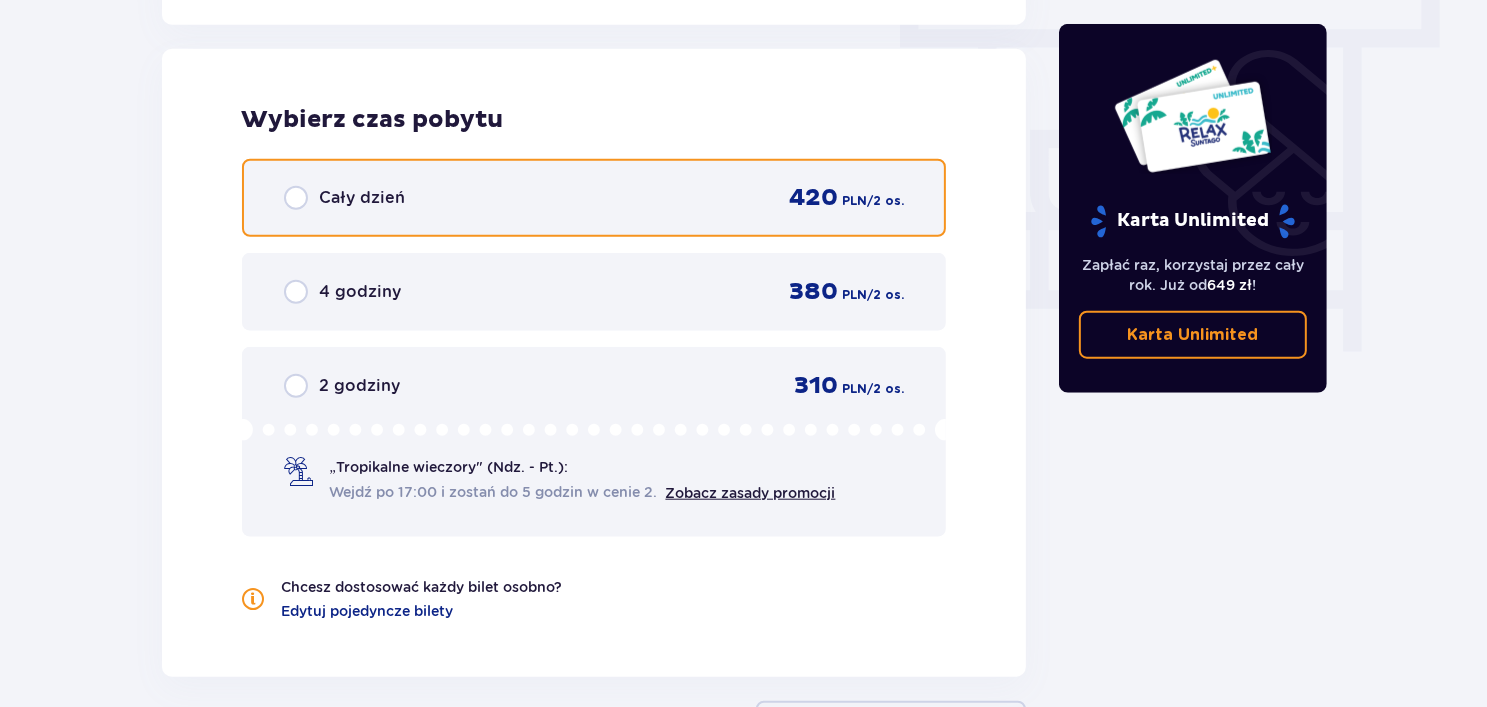 click at bounding box center [296, 198] 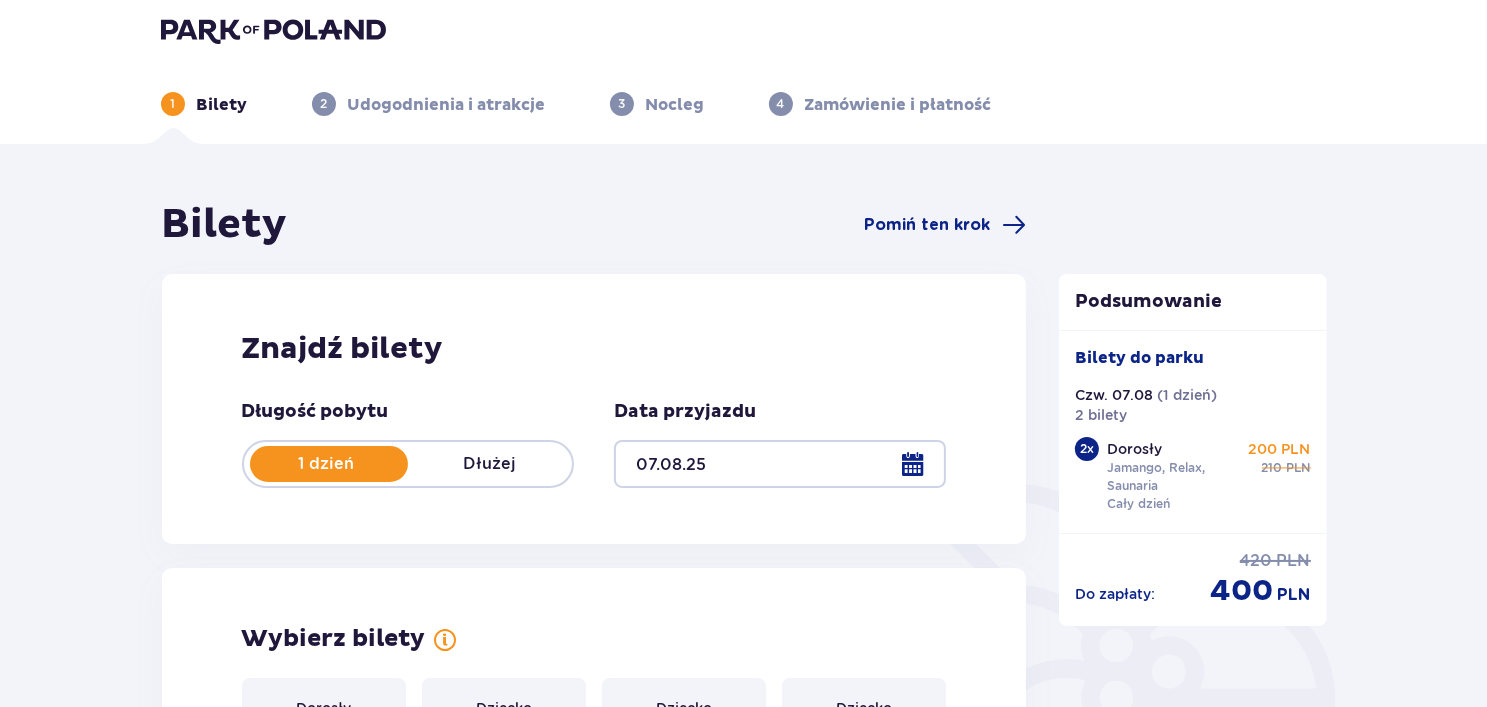 scroll, scrollTop: 0, scrollLeft: 0, axis: both 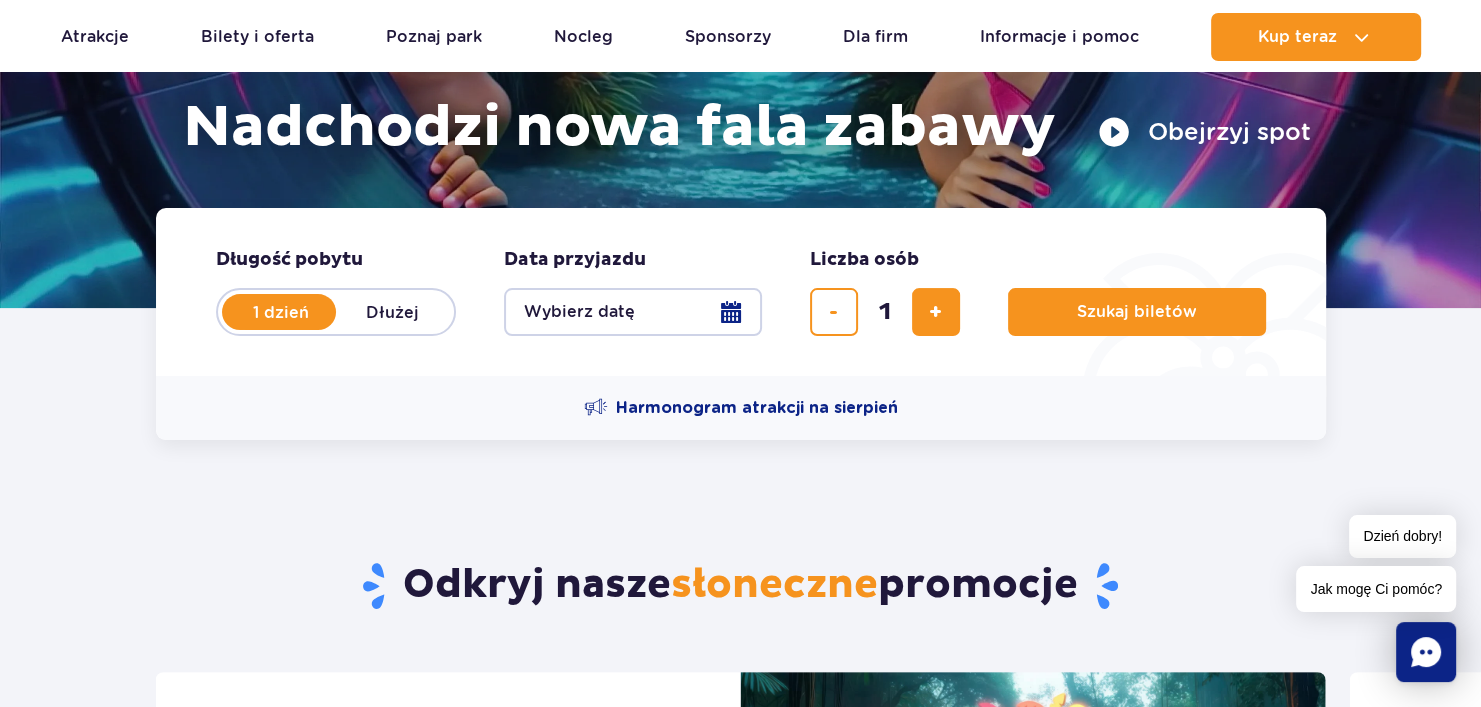 click on "Wybierz datę" at bounding box center (633, 312) 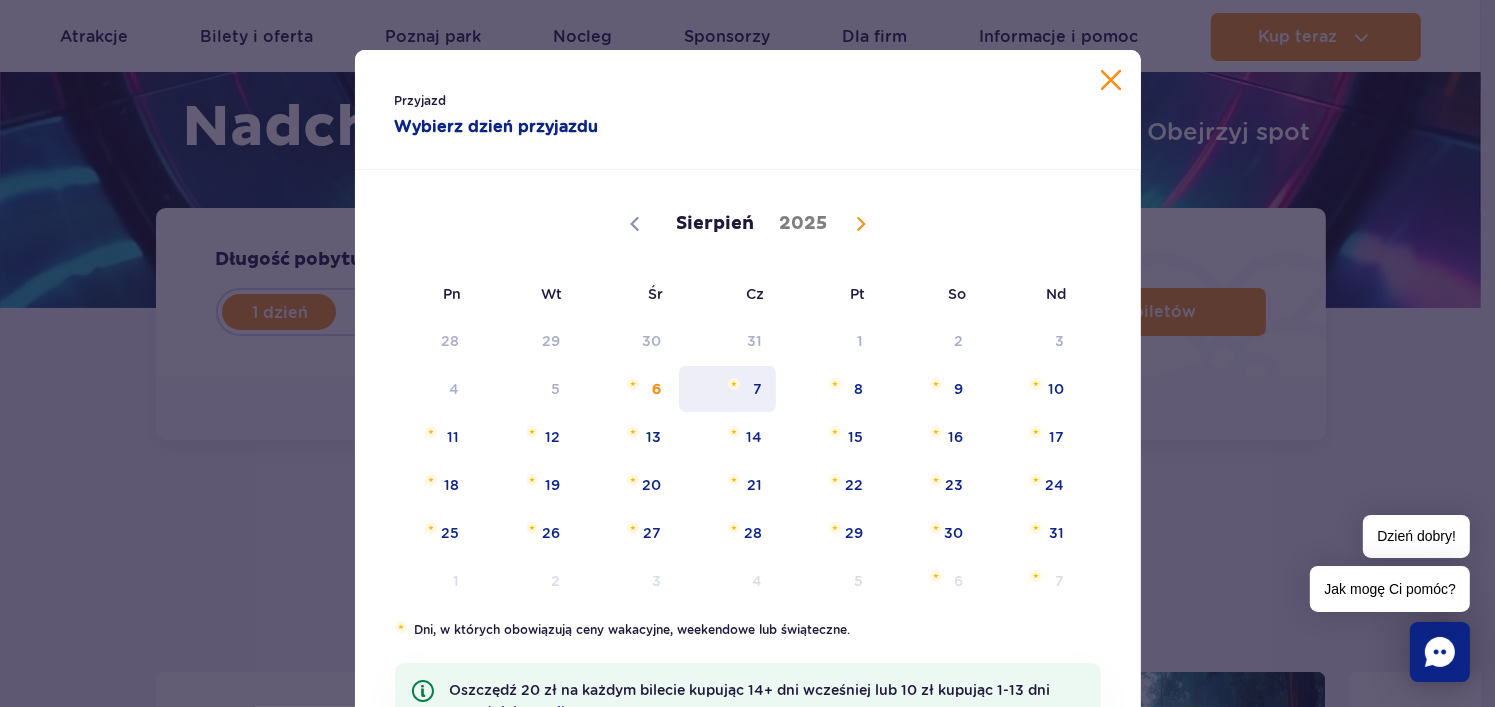 click on "7" at bounding box center (727, 389) 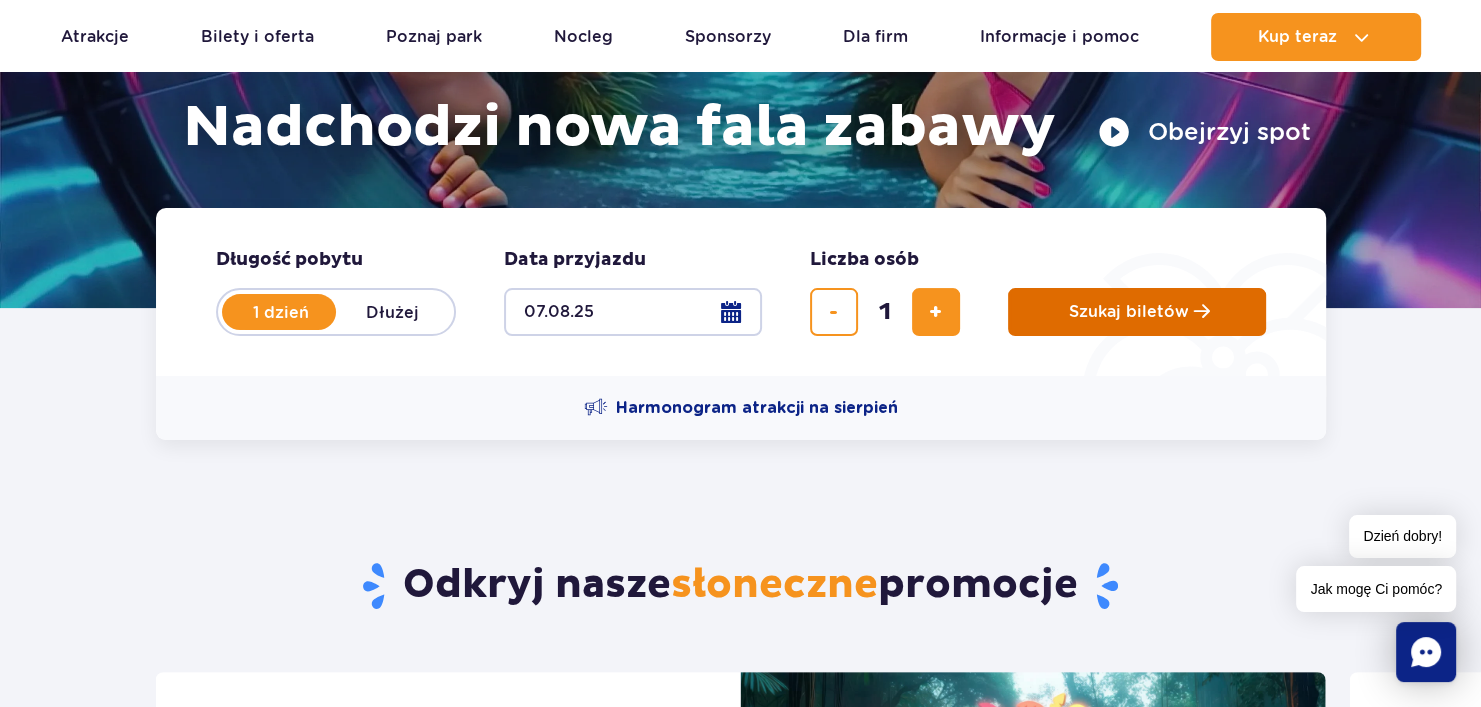 click on "Szukaj biletów" at bounding box center (1129, 312) 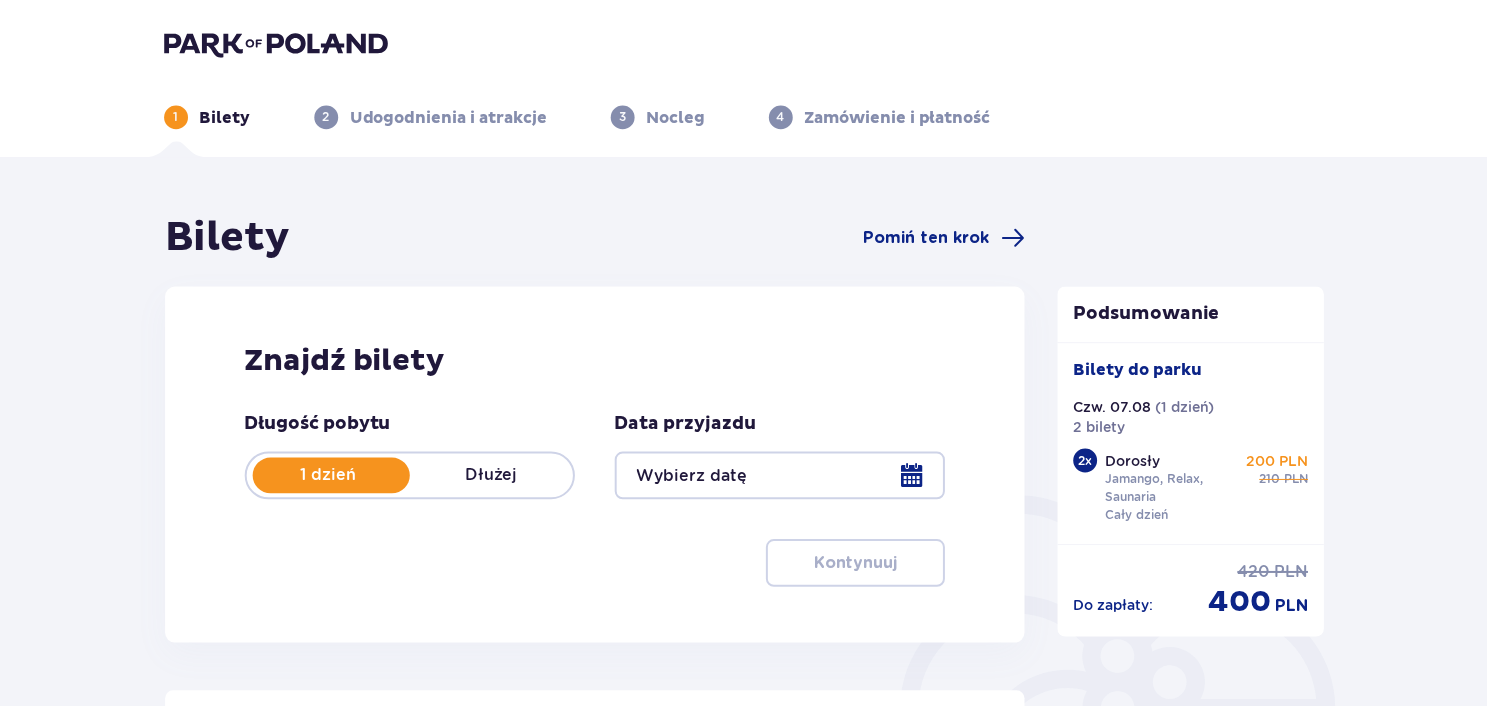 scroll, scrollTop: 0, scrollLeft: 0, axis: both 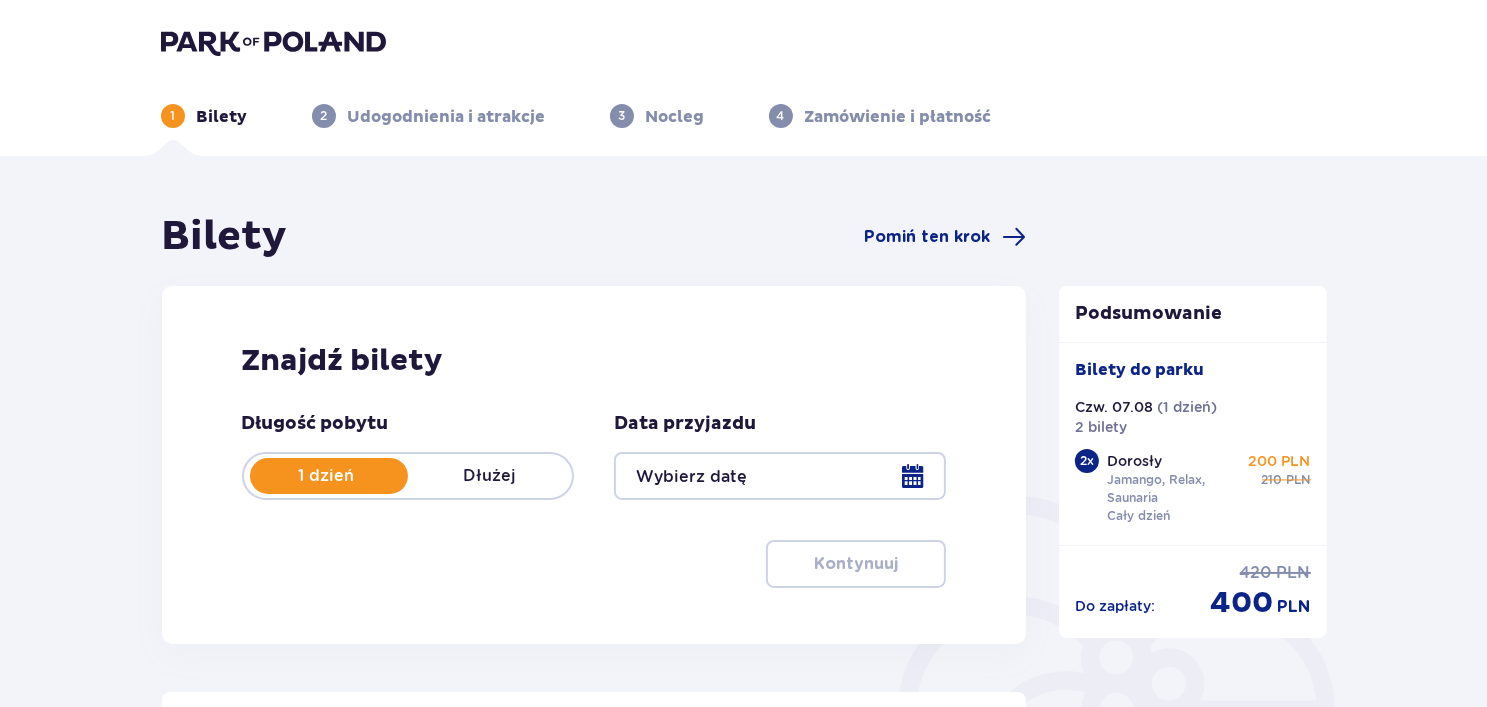 type on "07.08.25" 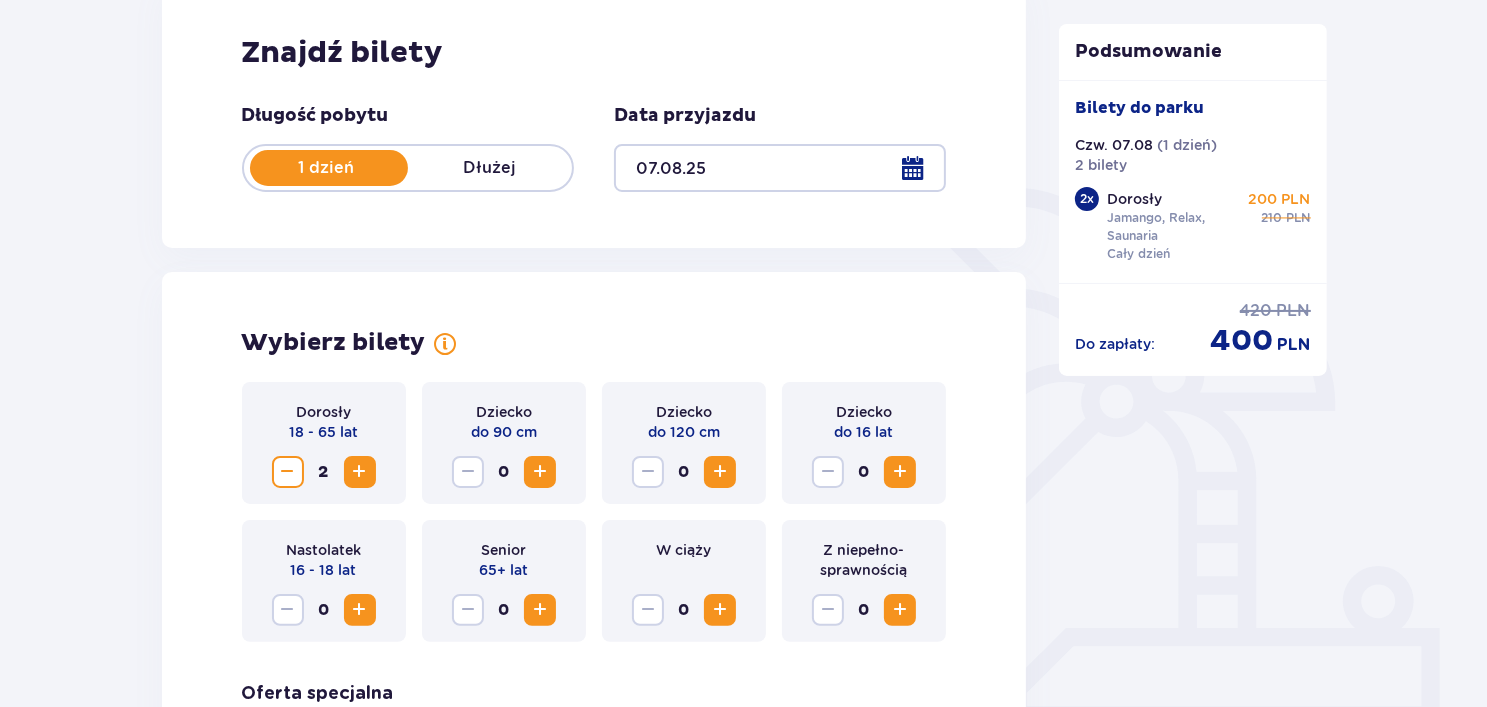 scroll, scrollTop: 320, scrollLeft: 0, axis: vertical 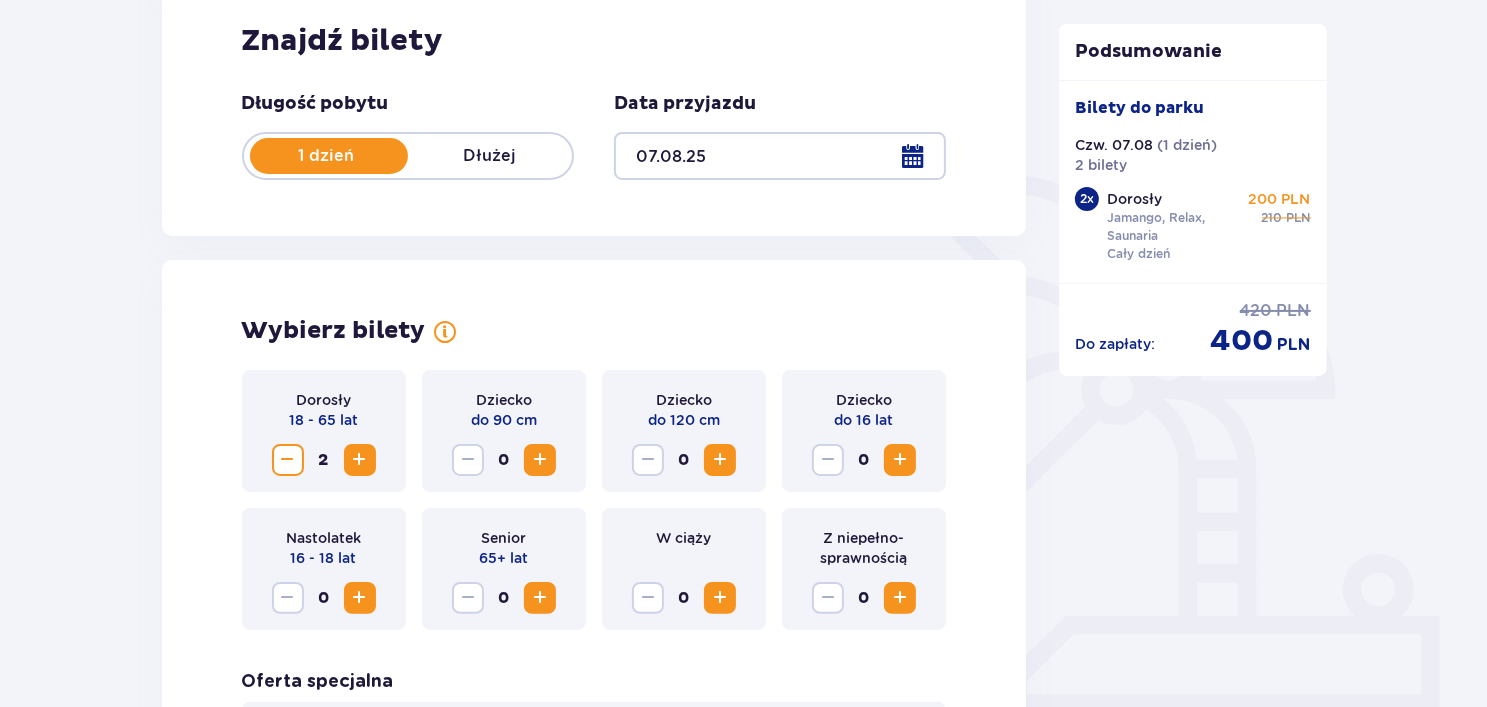 click at bounding box center [288, 460] 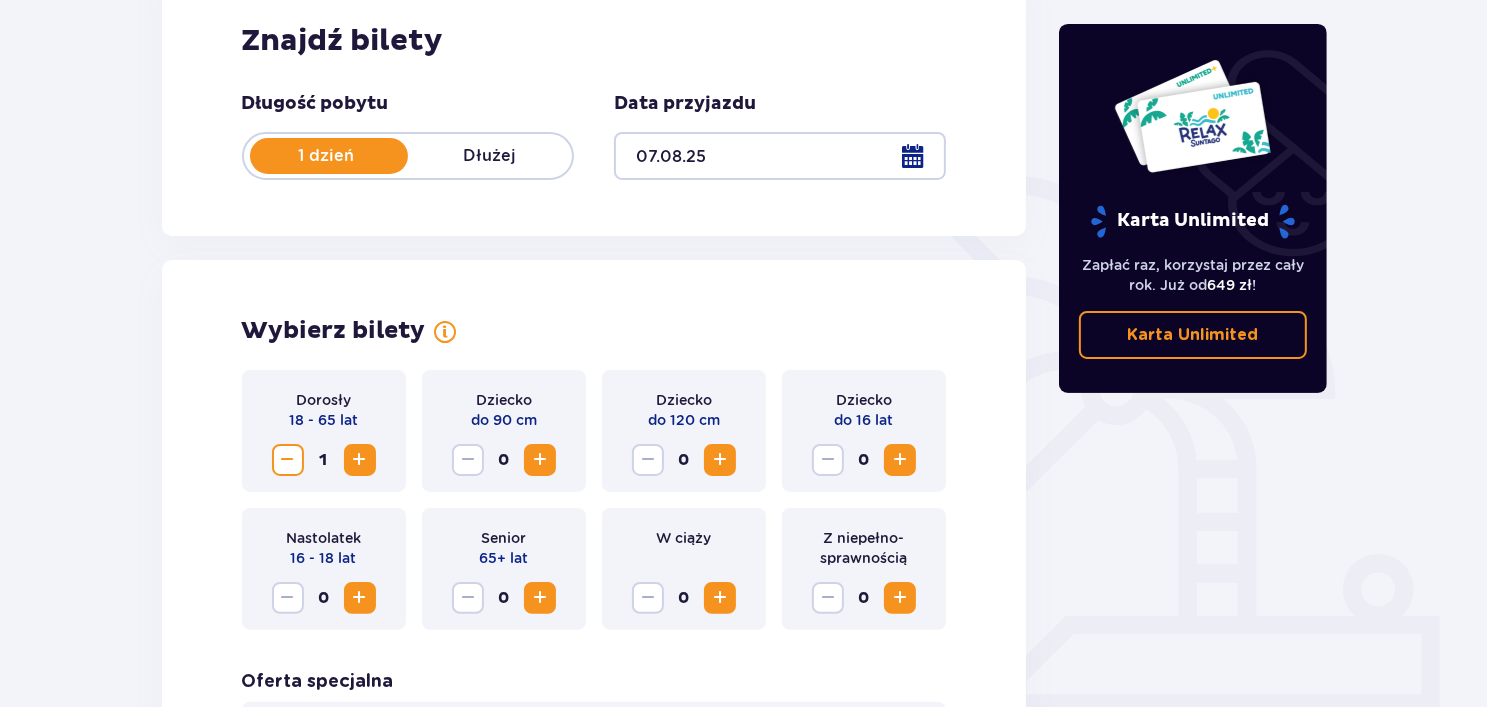 click at bounding box center (900, 598) 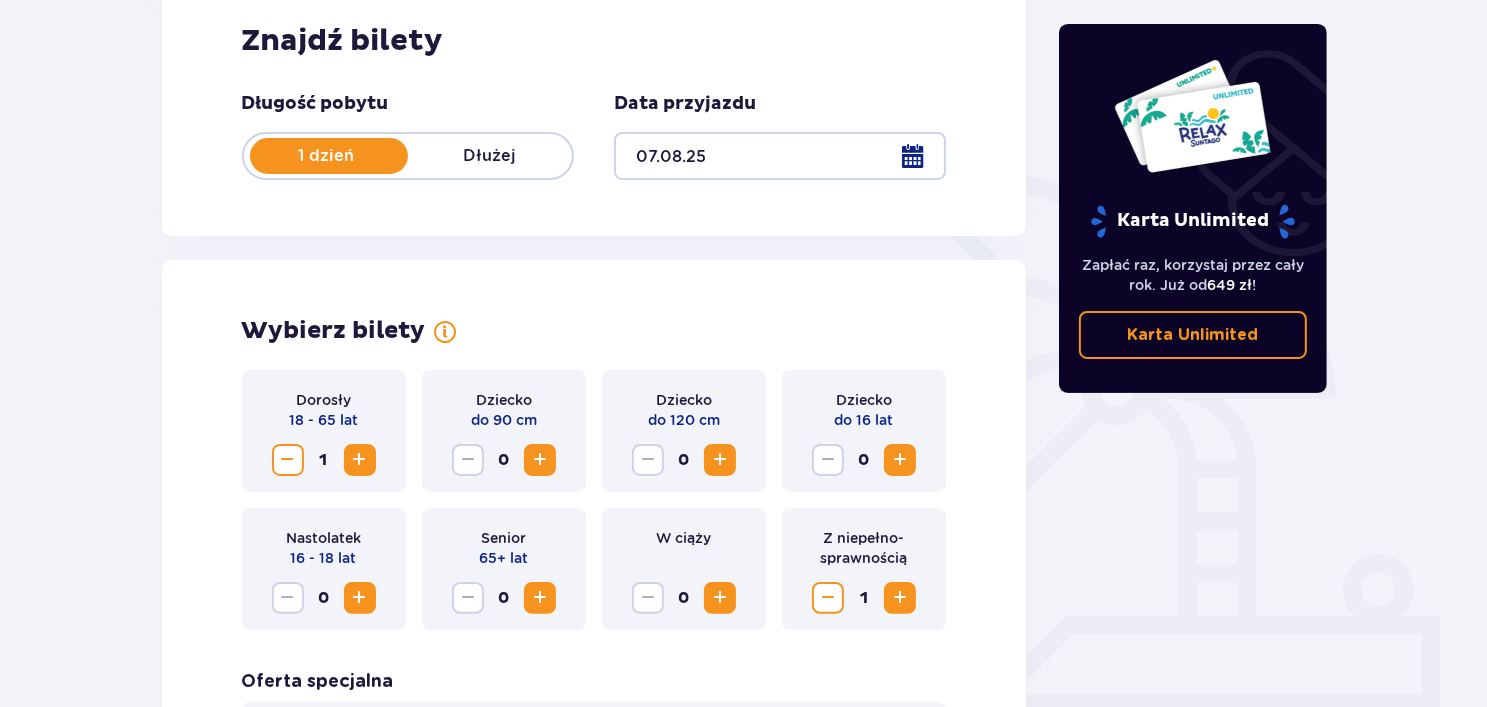 type 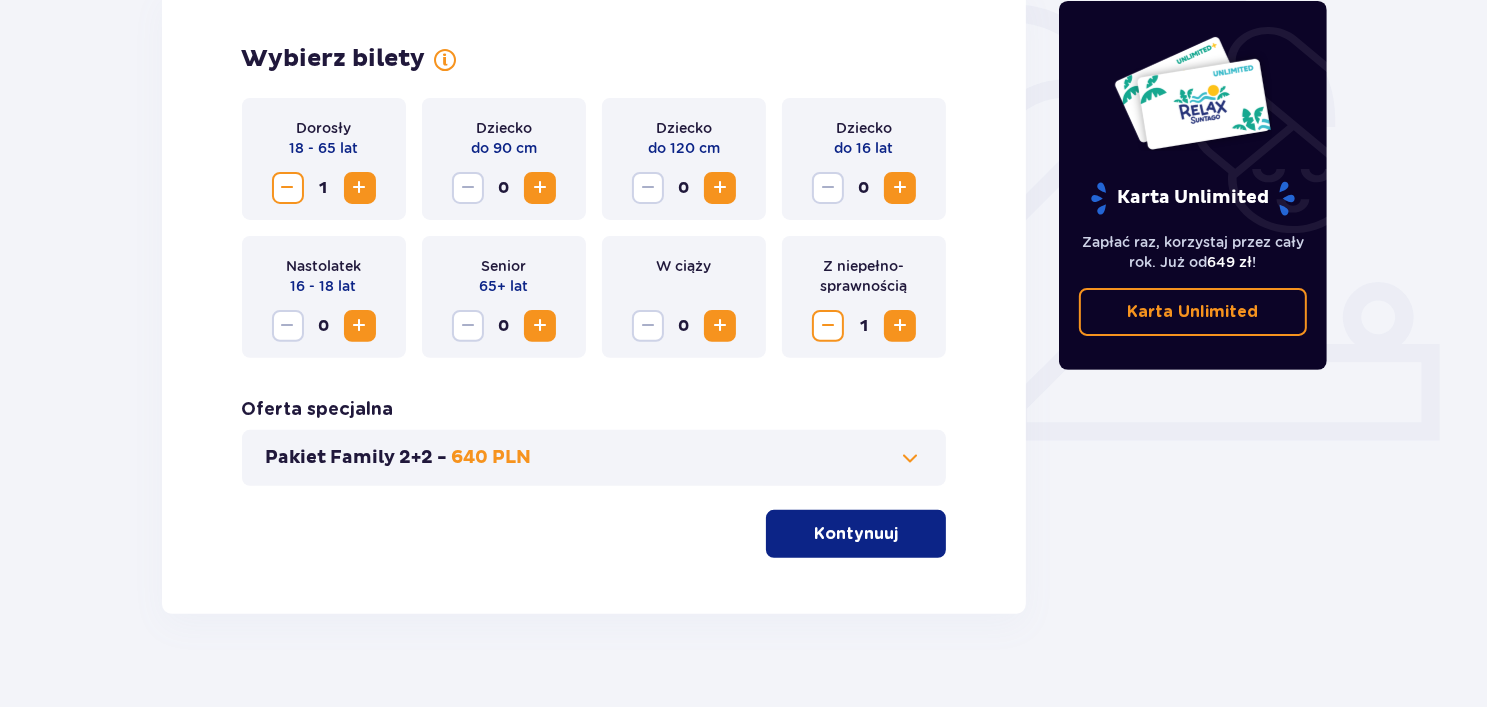 scroll, scrollTop: 619, scrollLeft: 0, axis: vertical 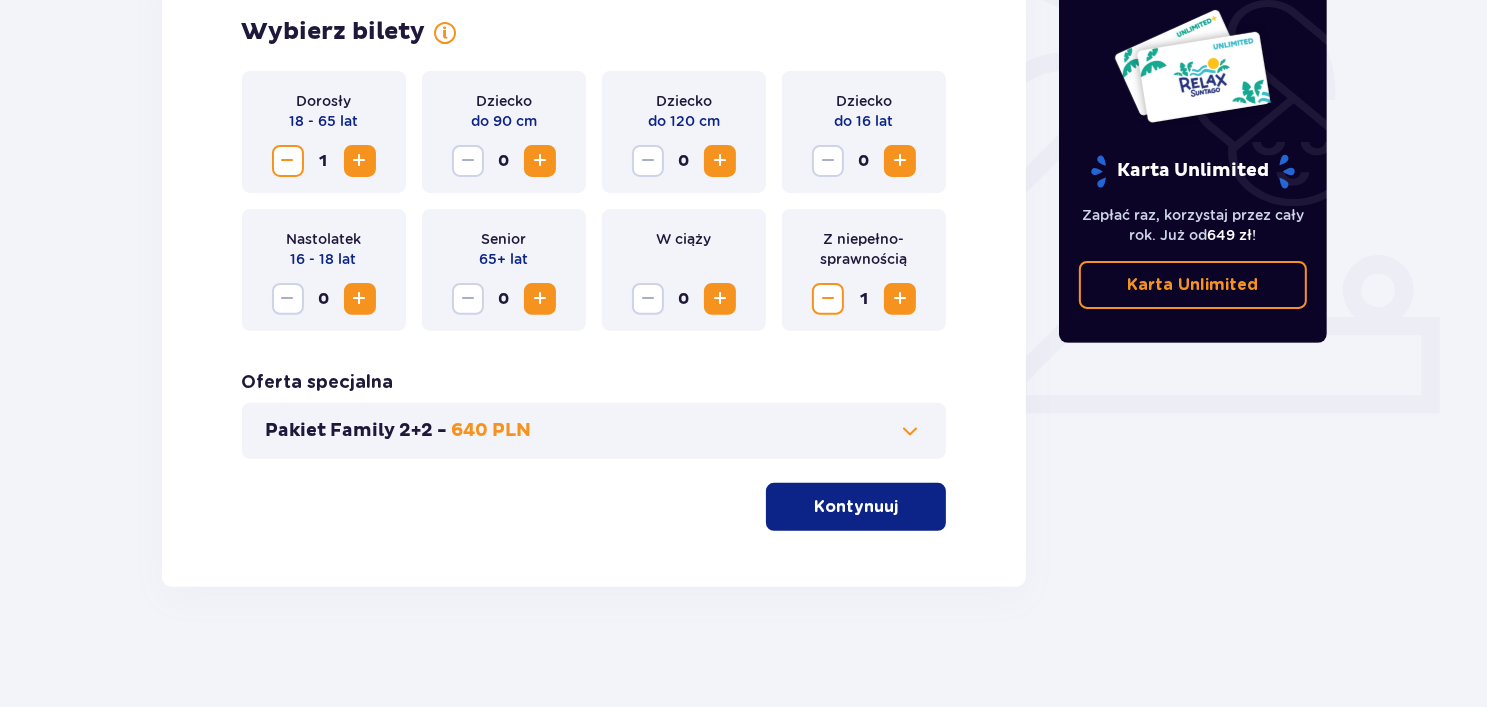 click on "Kontynuuj" at bounding box center (856, 507) 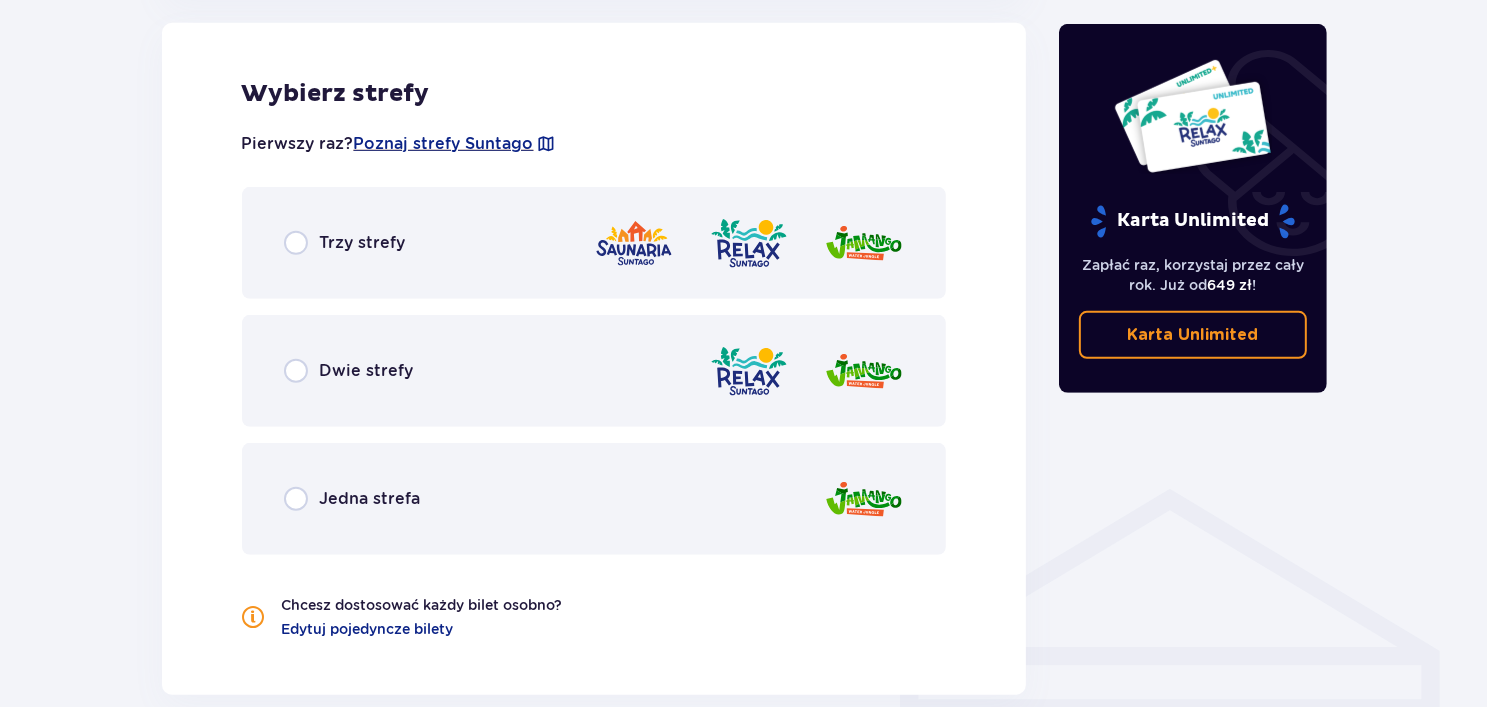 scroll, scrollTop: 1149, scrollLeft: 0, axis: vertical 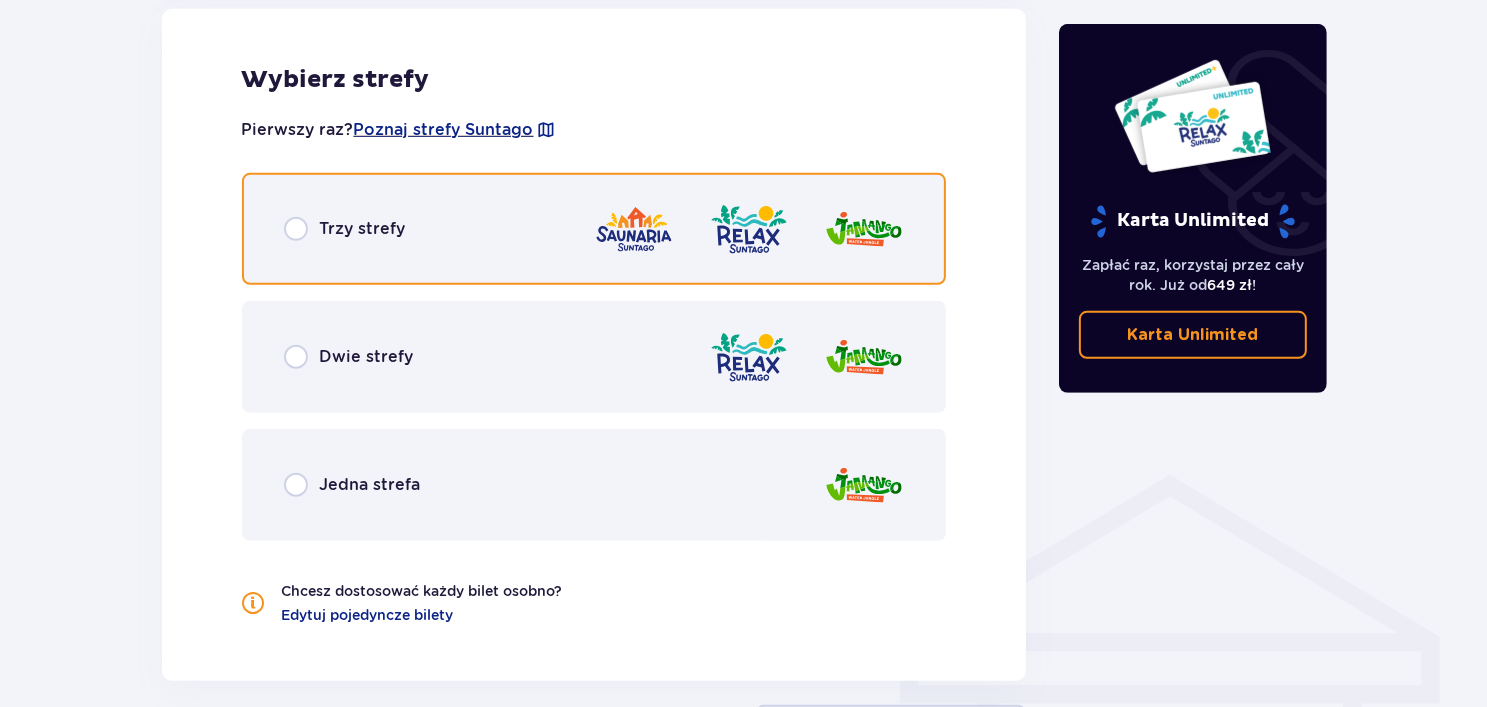 click at bounding box center [296, 229] 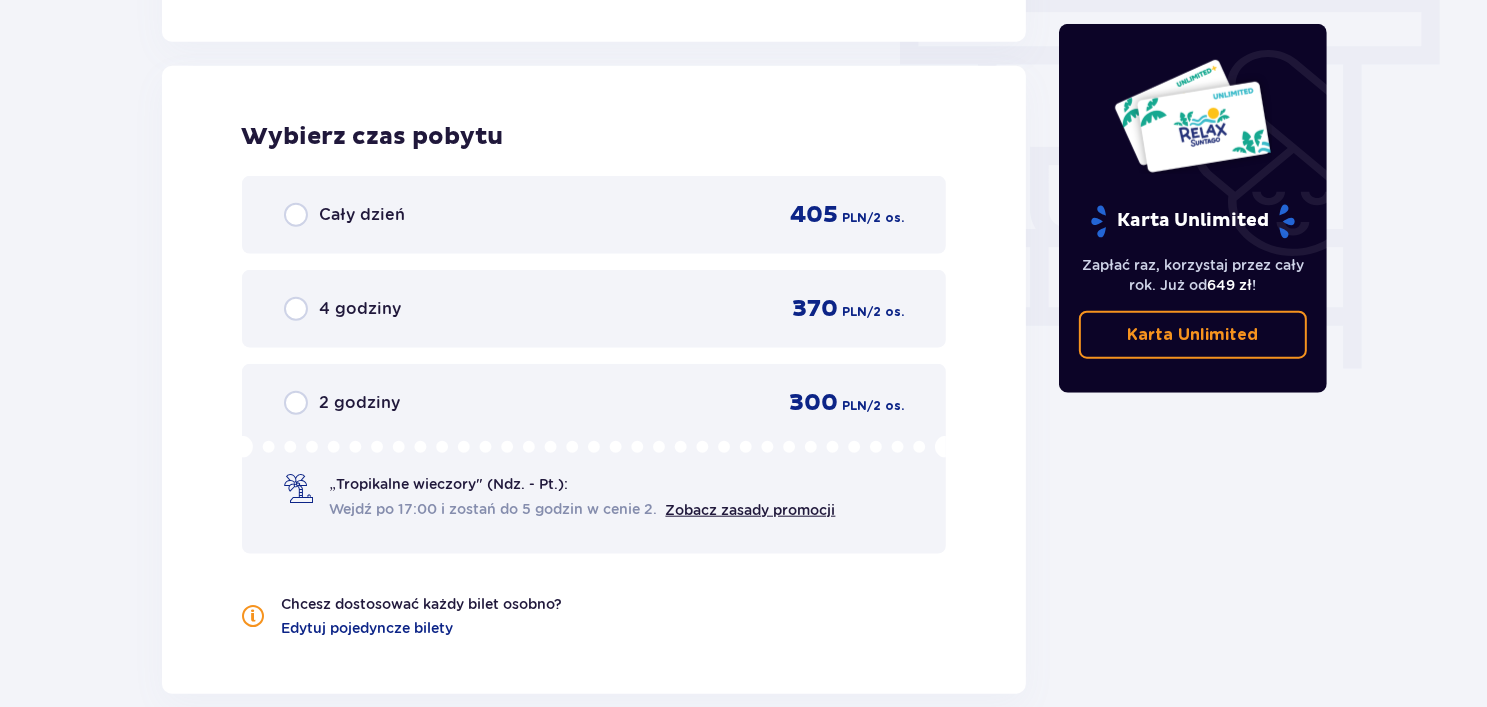 scroll, scrollTop: 1805, scrollLeft: 0, axis: vertical 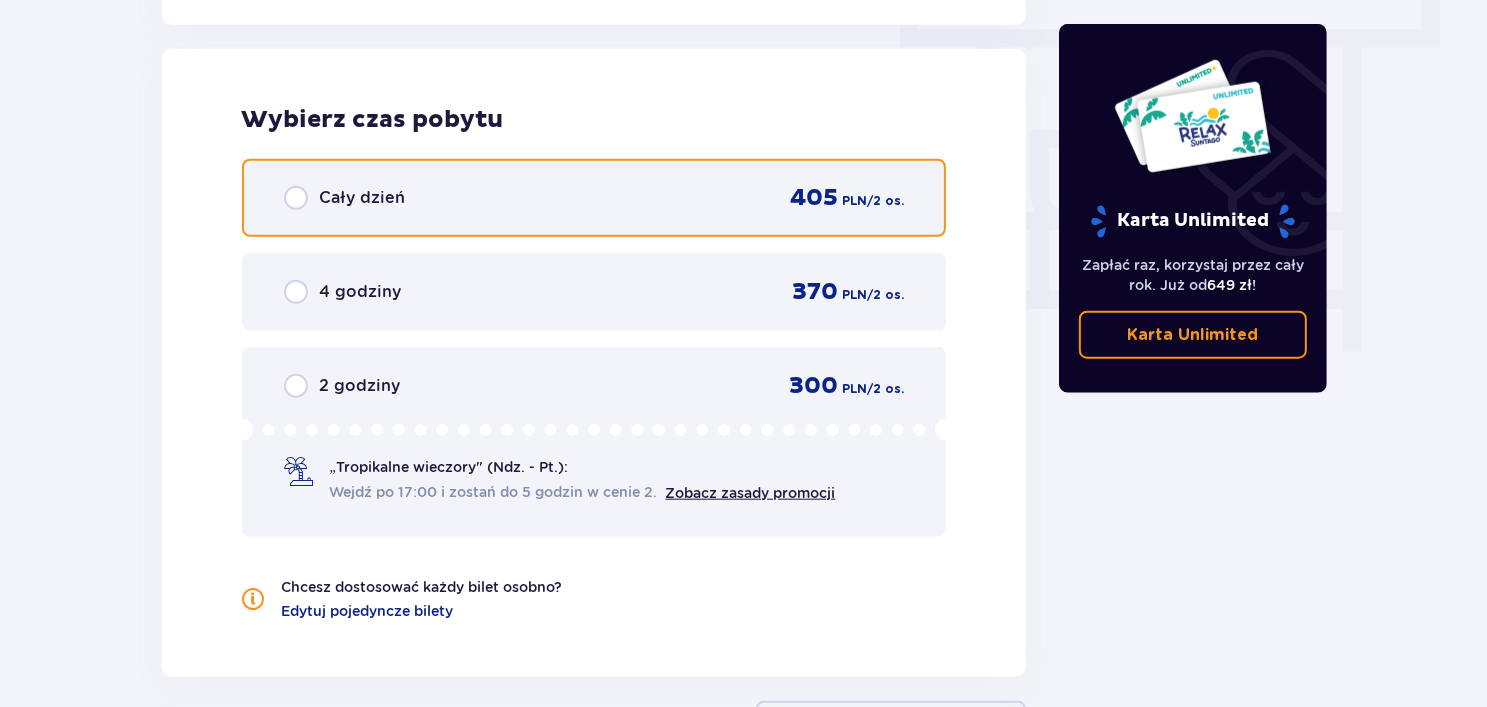 click at bounding box center [296, 198] 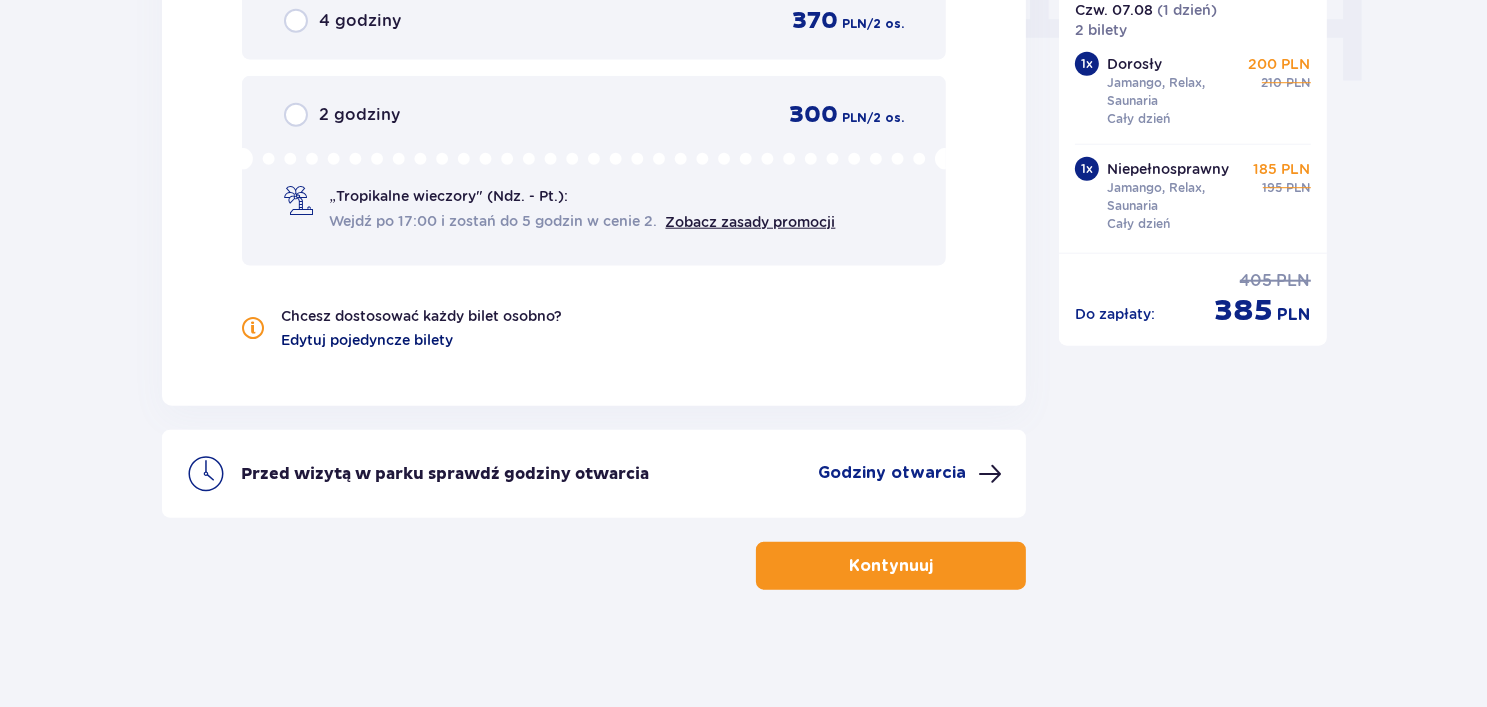click on "Edytuj pojedyncze bilety" at bounding box center (368, 340) 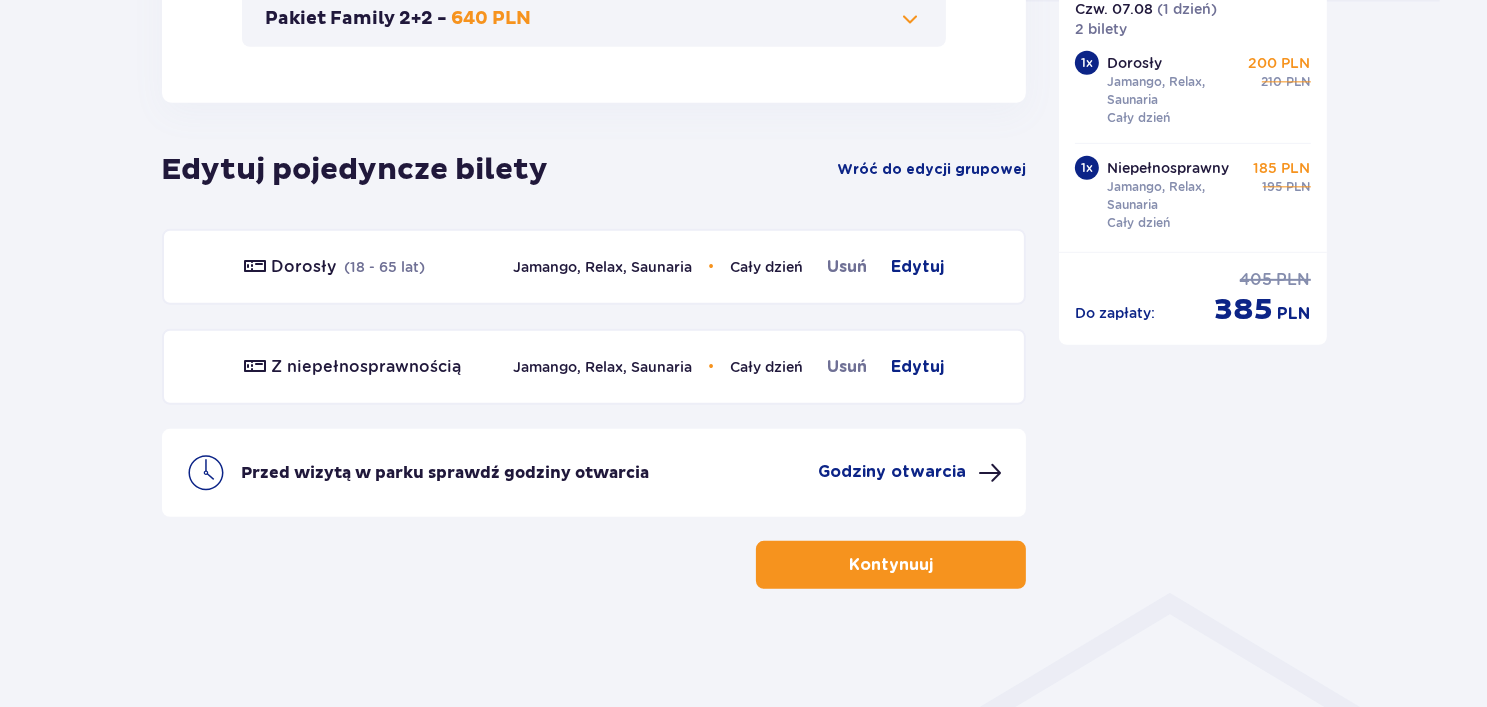 scroll, scrollTop: 1030, scrollLeft: 0, axis: vertical 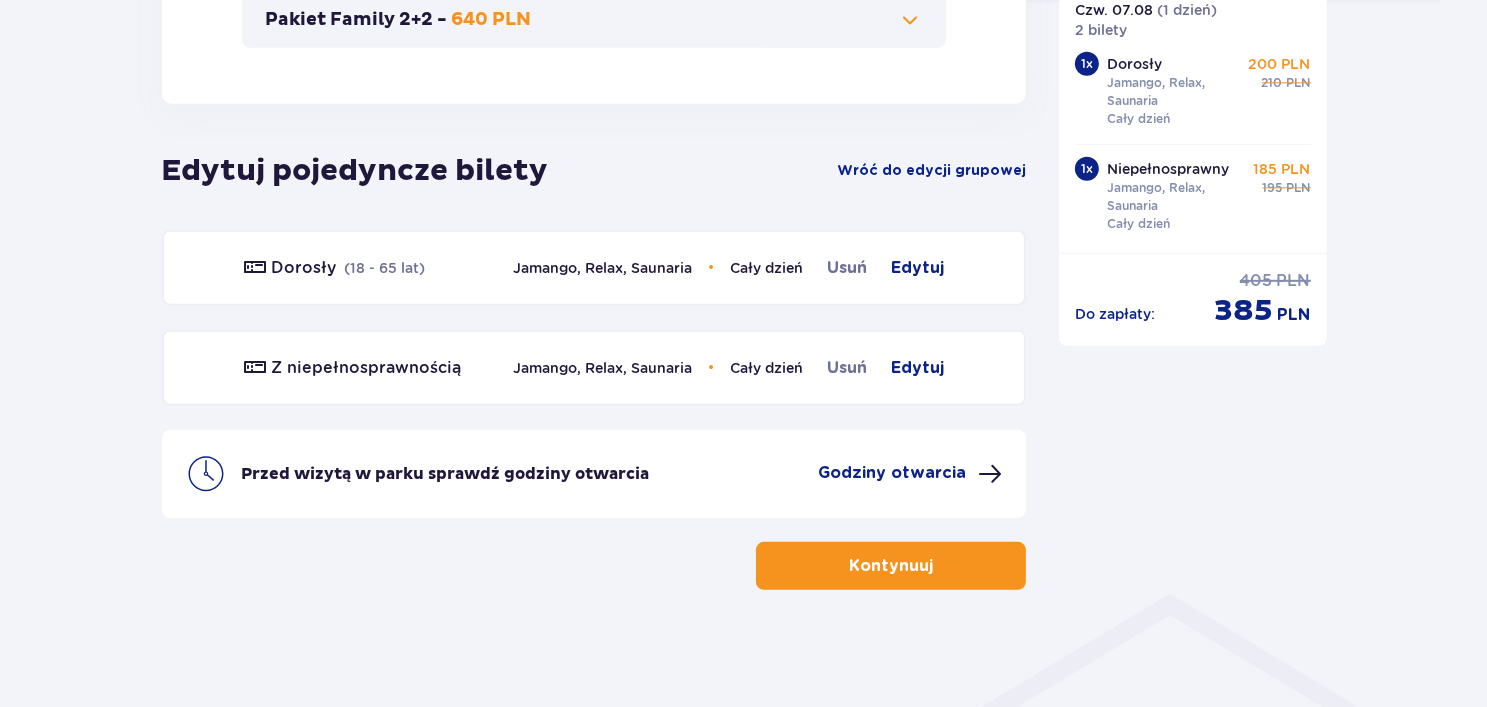 click on "Z niepełno­sprawnością" at bounding box center (367, 368) 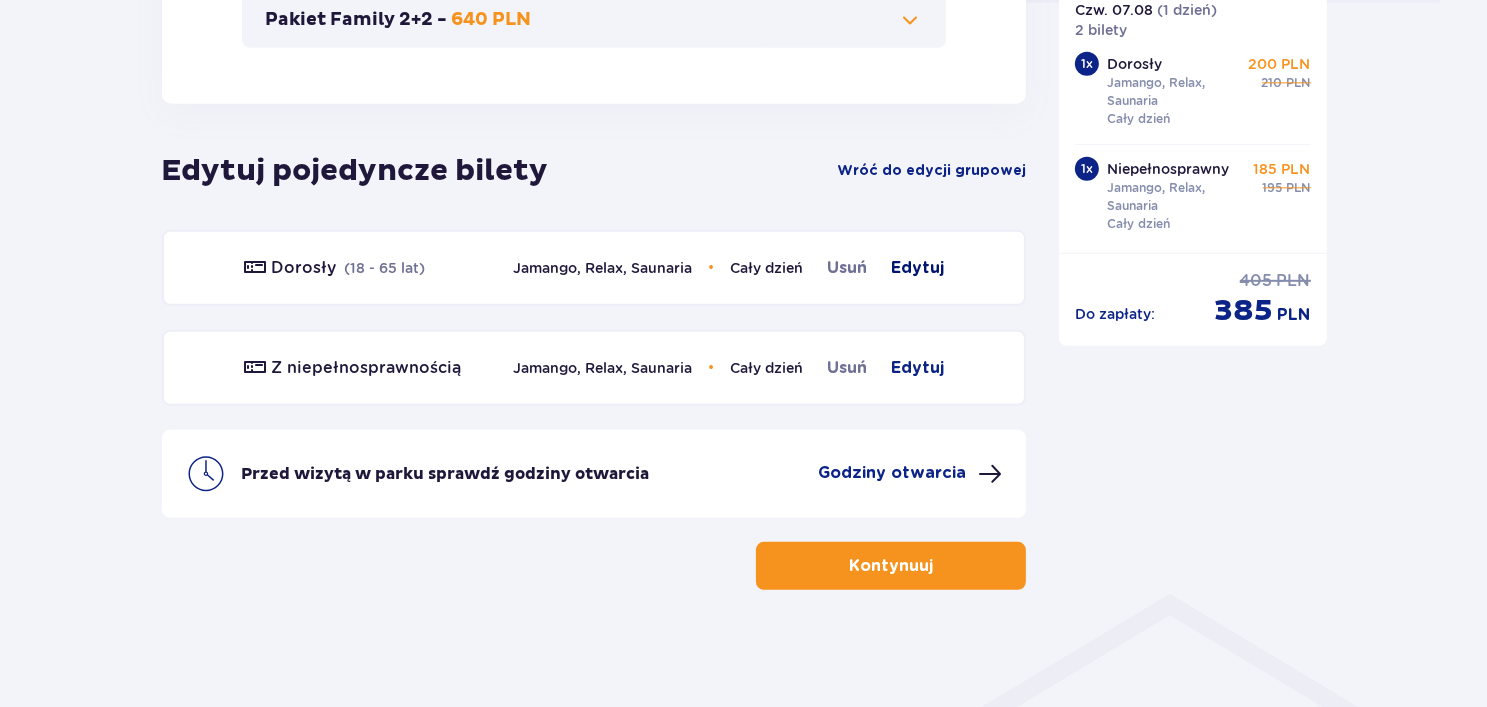 click on "Edytuj" at bounding box center (917, 268) 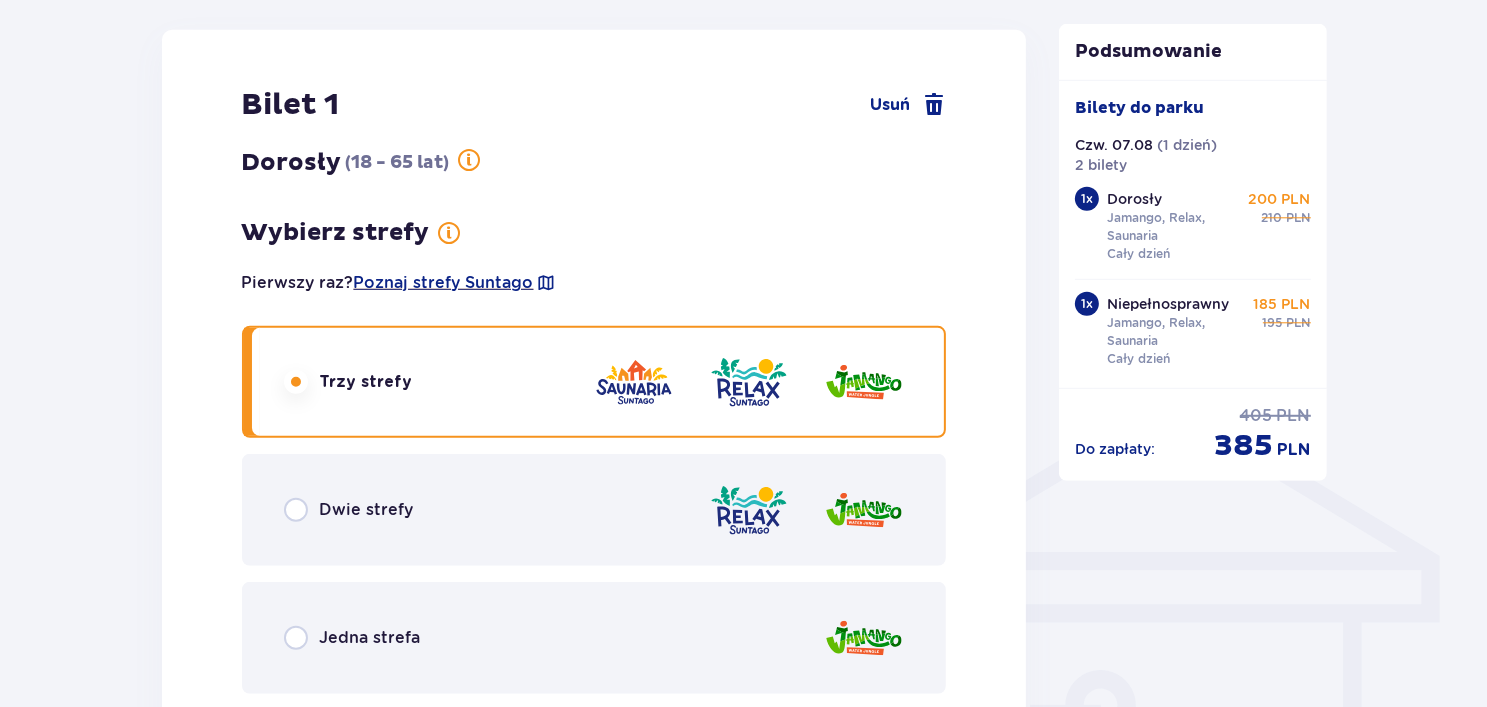 scroll, scrollTop: 1236, scrollLeft: 0, axis: vertical 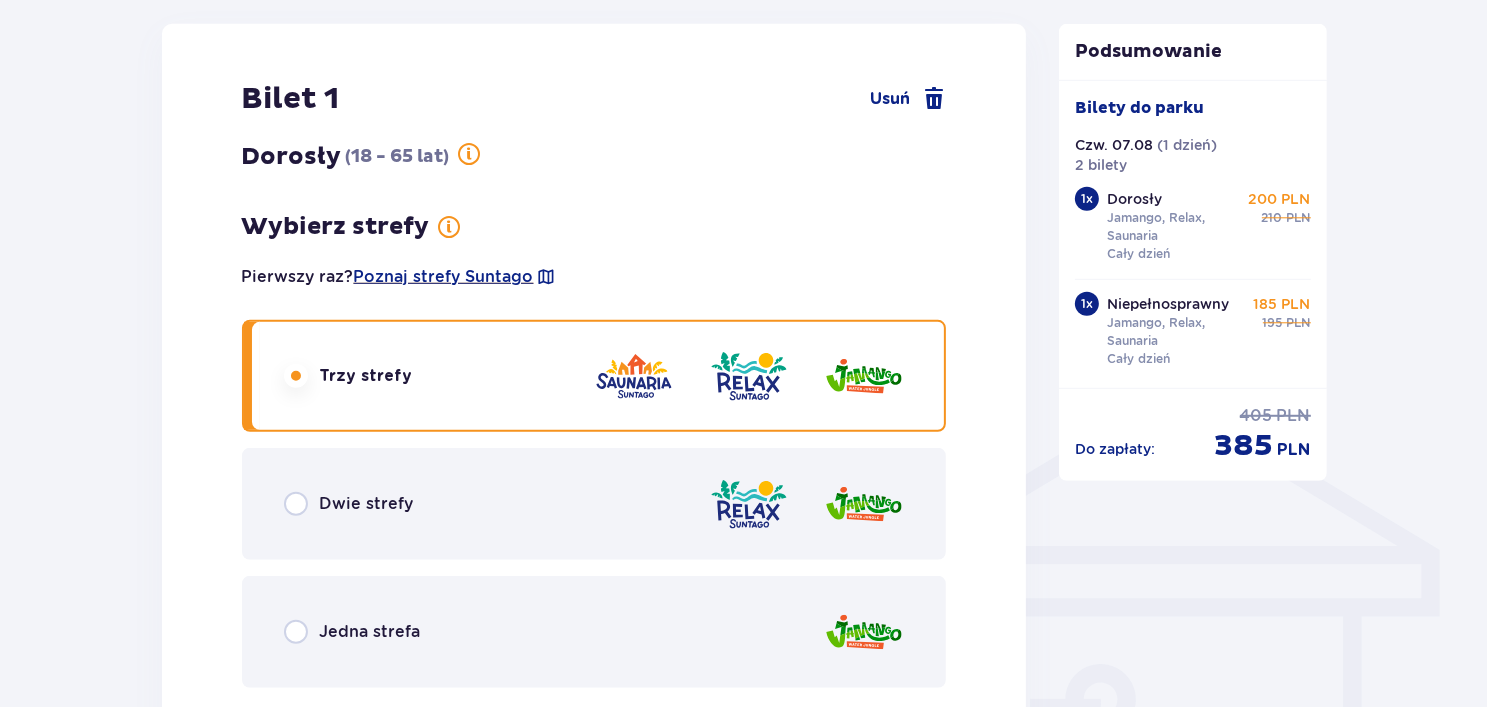 click on "Dwie strefy" at bounding box center (594, 504) 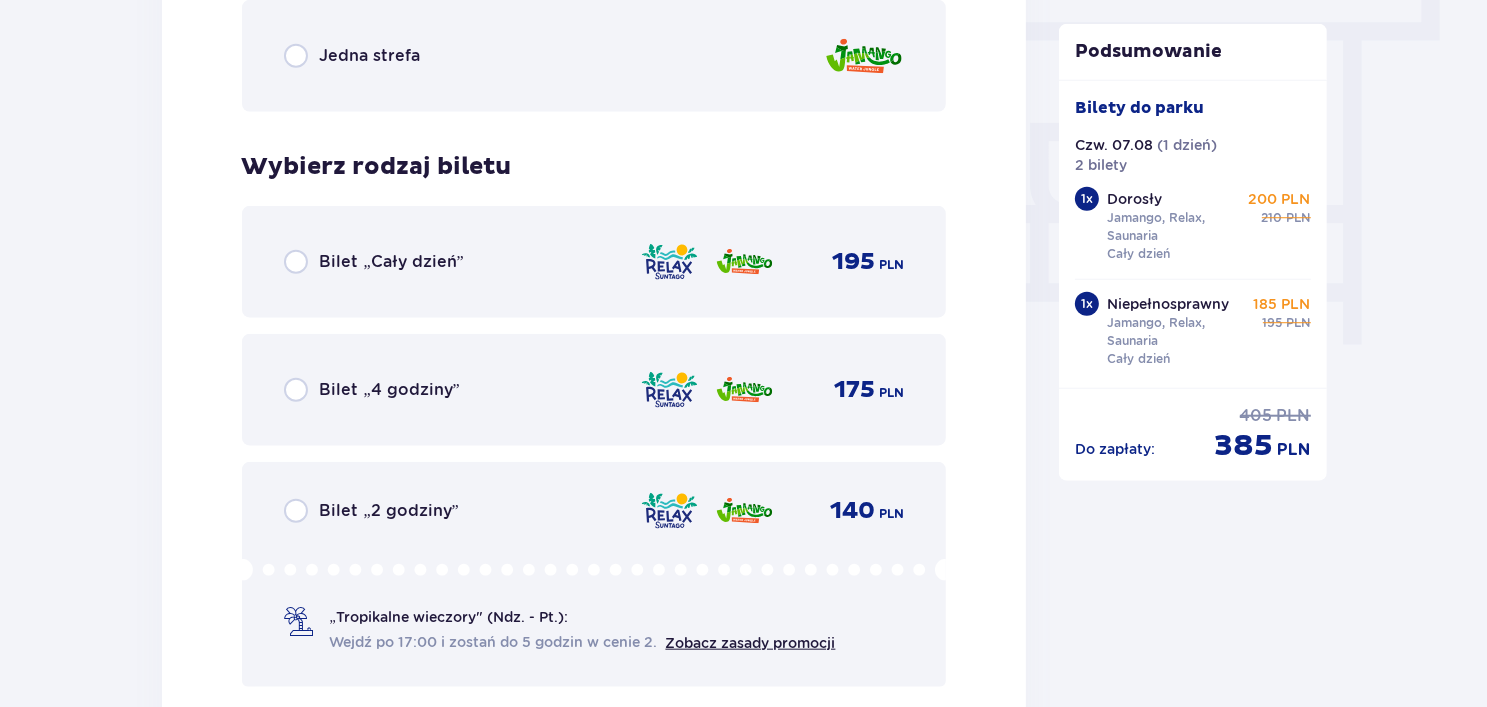 scroll, scrollTop: 1820, scrollLeft: 0, axis: vertical 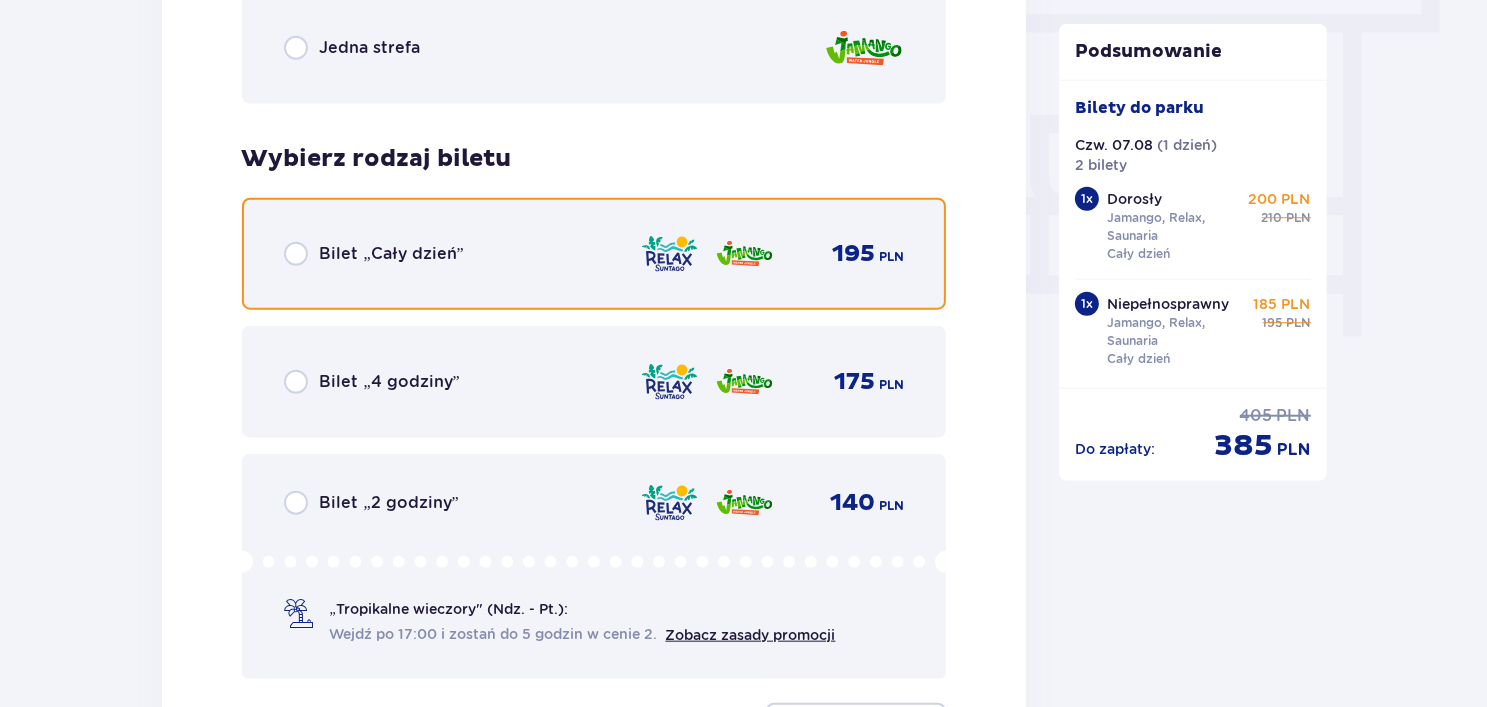 click at bounding box center [296, 254] 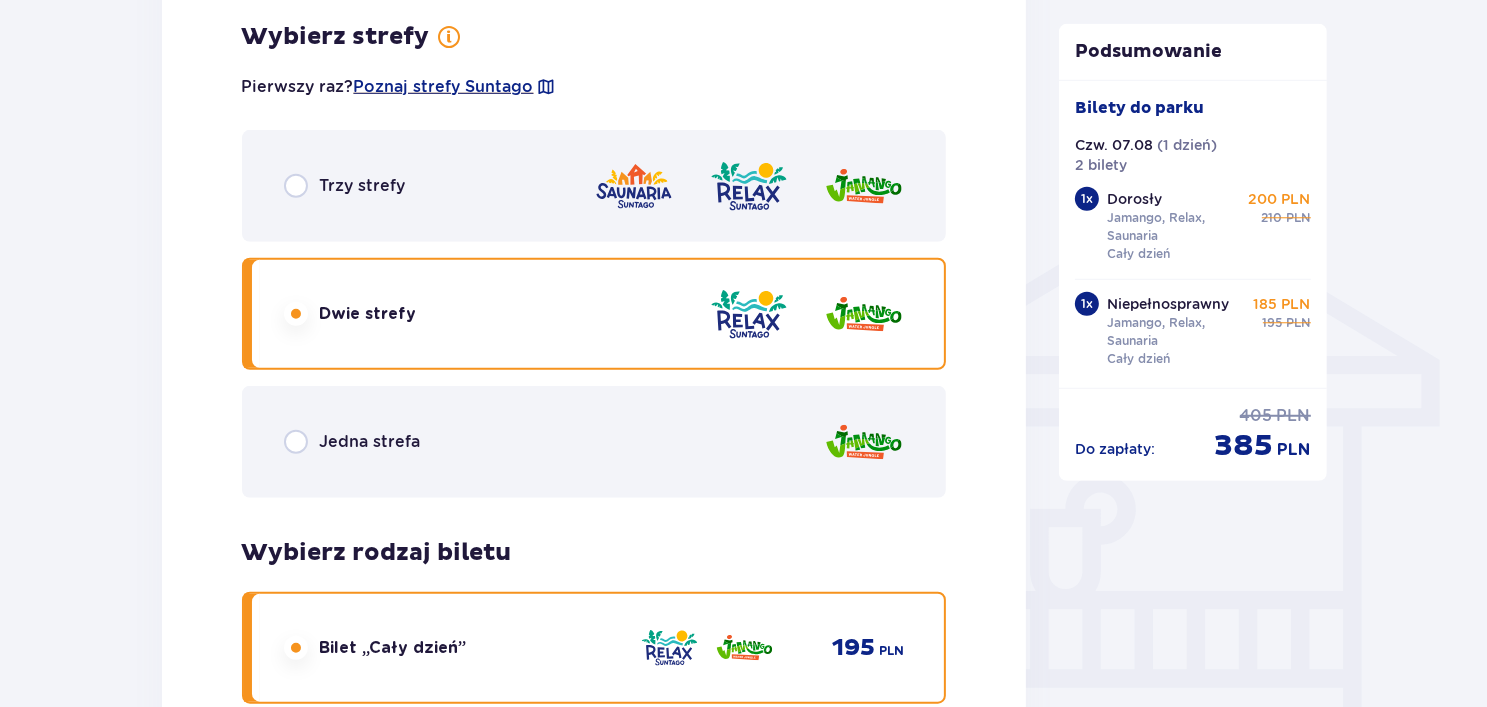 scroll, scrollTop: 1300, scrollLeft: 0, axis: vertical 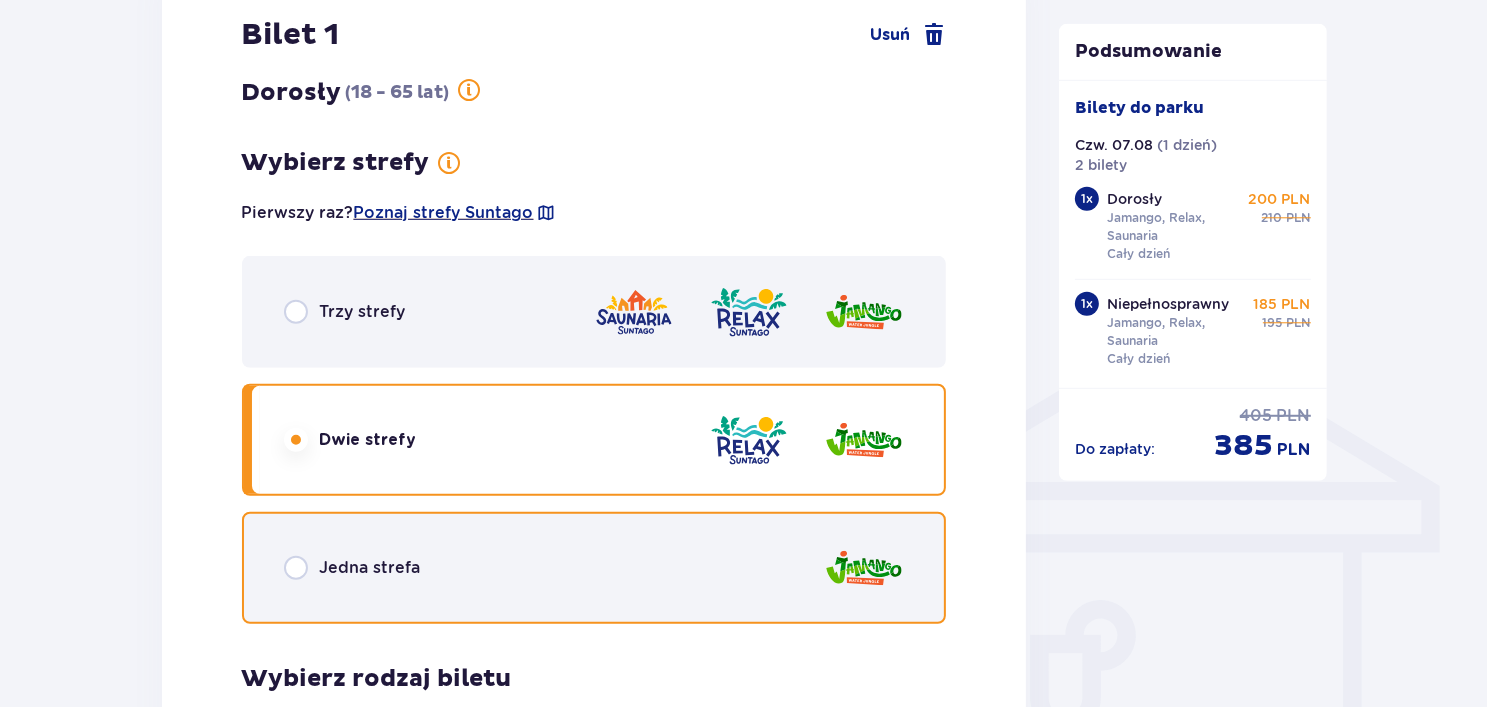 click at bounding box center [296, 568] 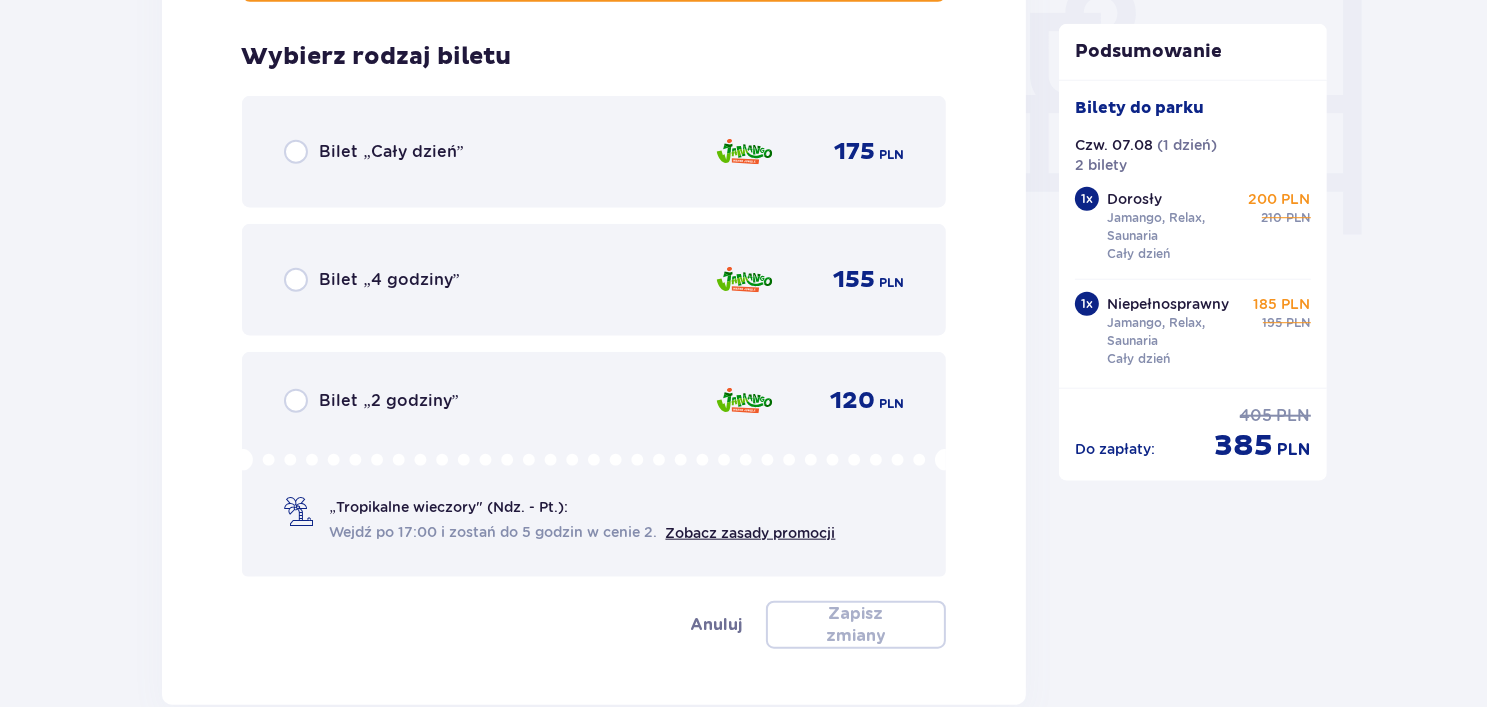scroll, scrollTop: 1940, scrollLeft: 0, axis: vertical 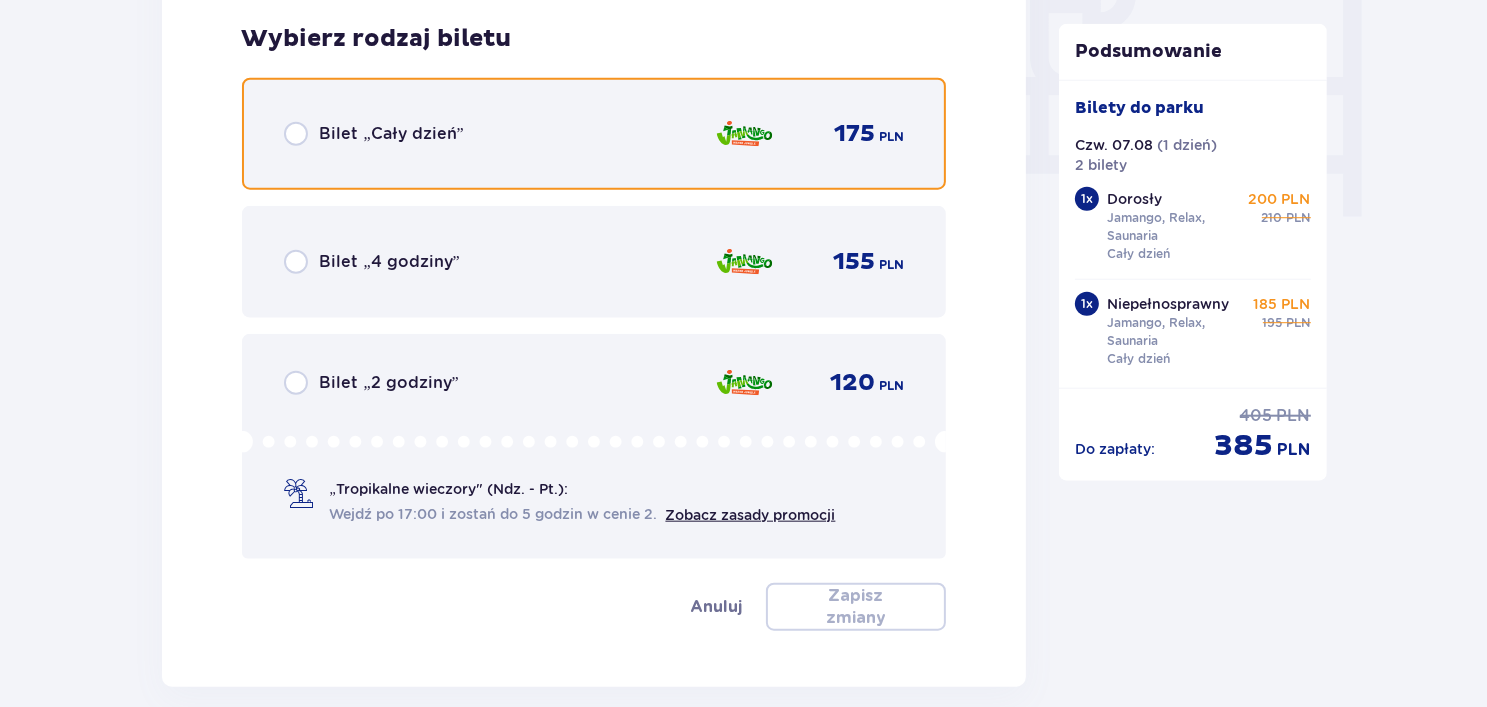 click at bounding box center [296, 134] 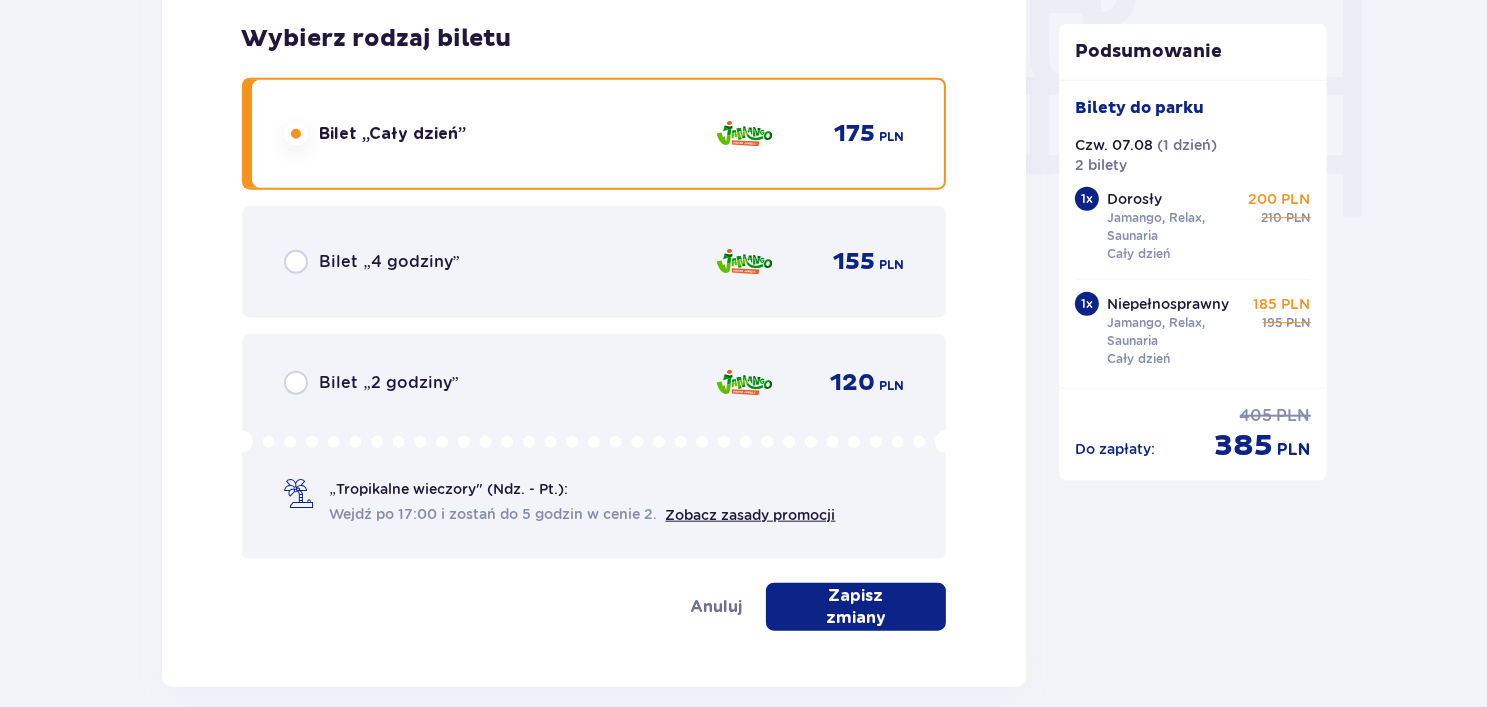 click at bounding box center (296, 134) 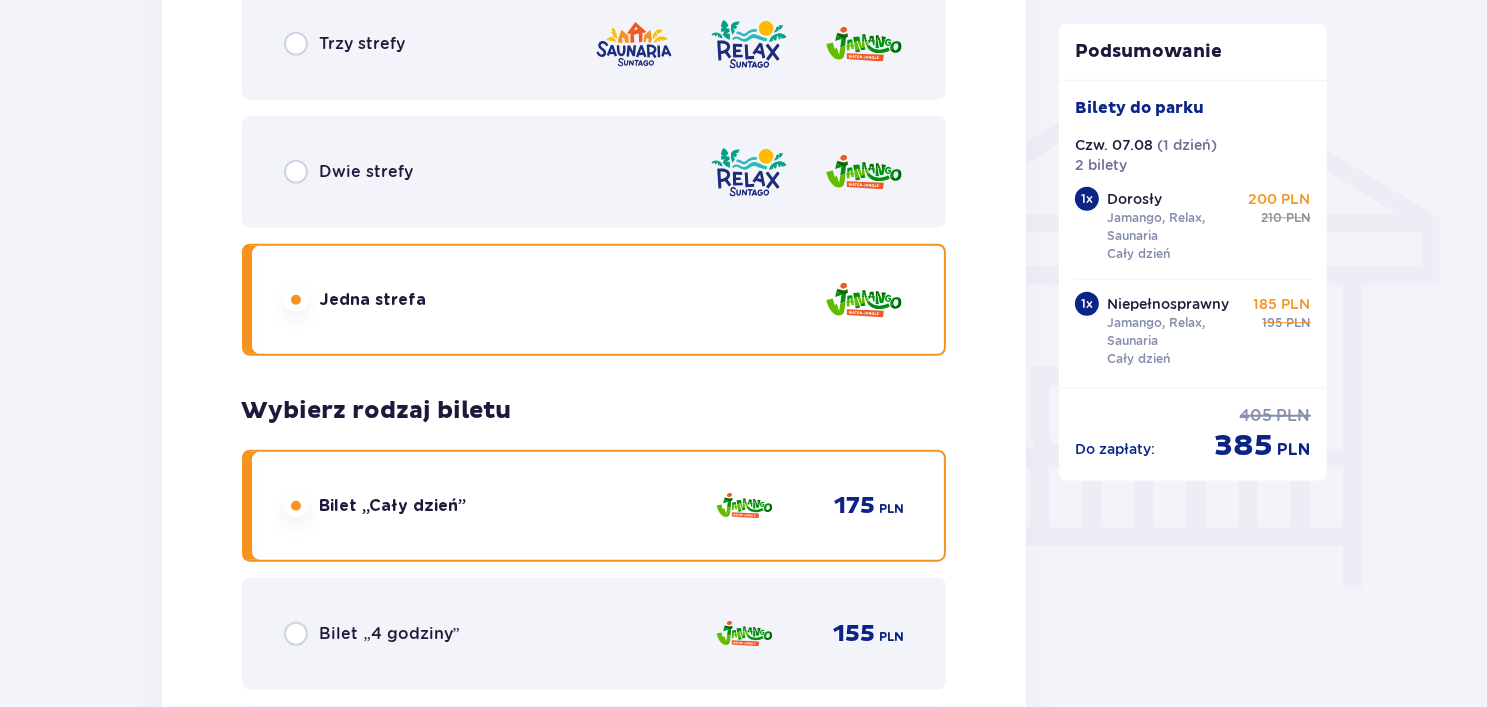 scroll, scrollTop: 1540, scrollLeft: 0, axis: vertical 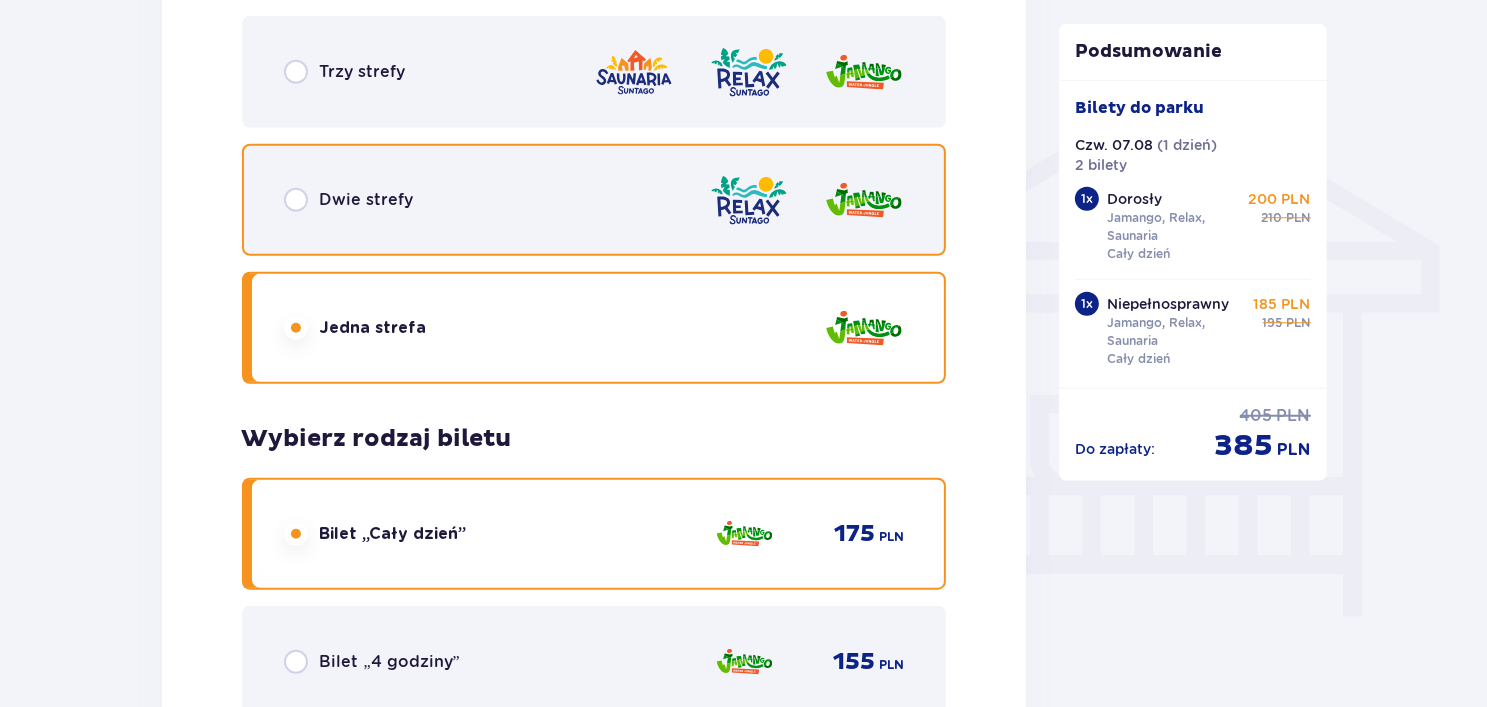 click at bounding box center [296, 200] 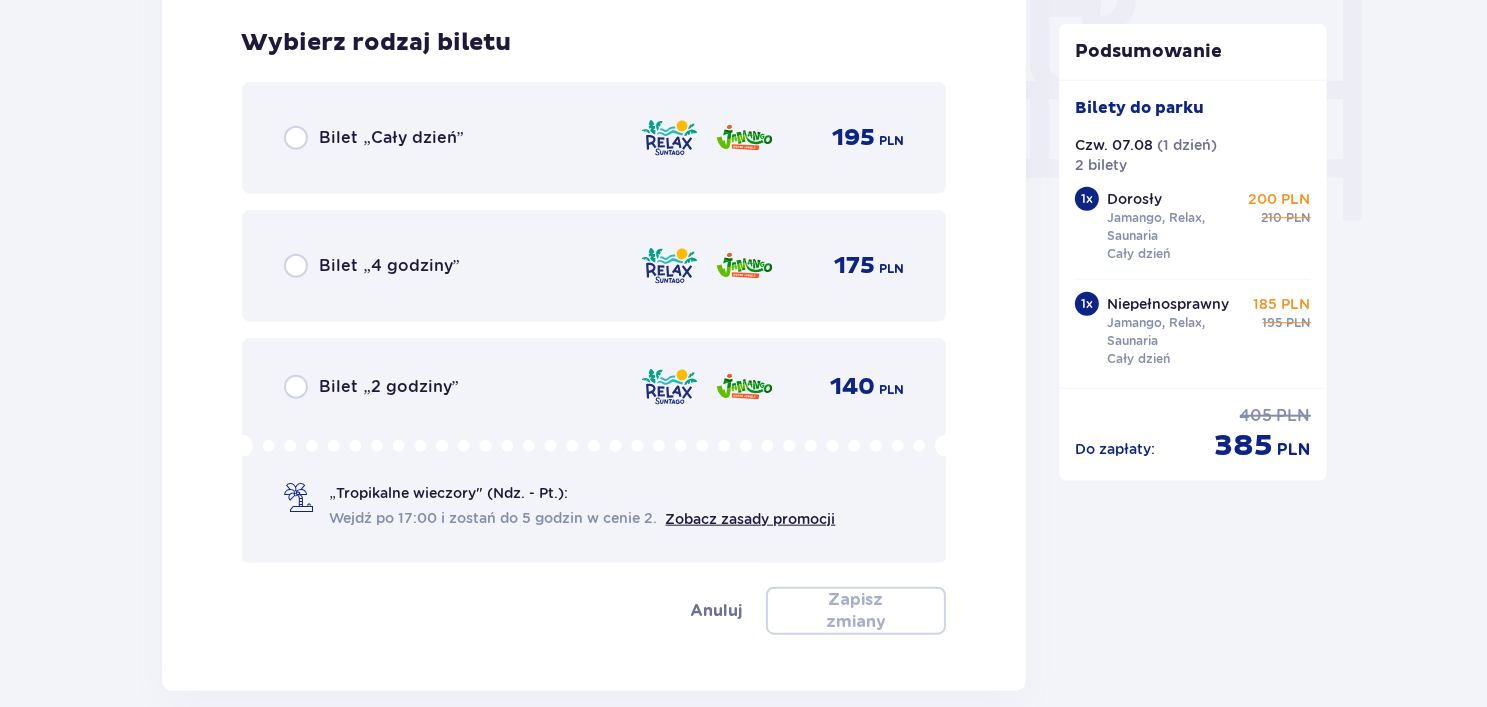 scroll, scrollTop: 1940, scrollLeft: 0, axis: vertical 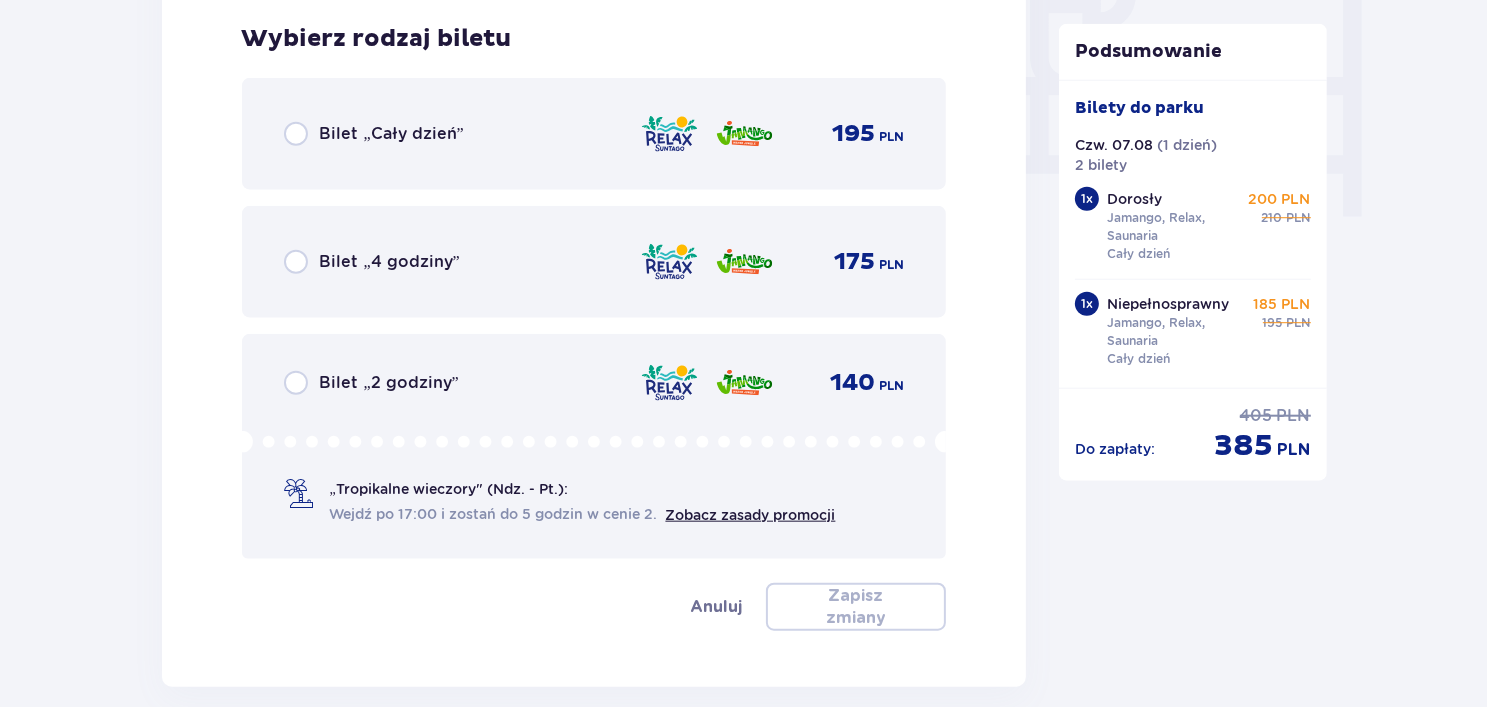 click on "Bilet „Cały dzień”" at bounding box center (374, 134) 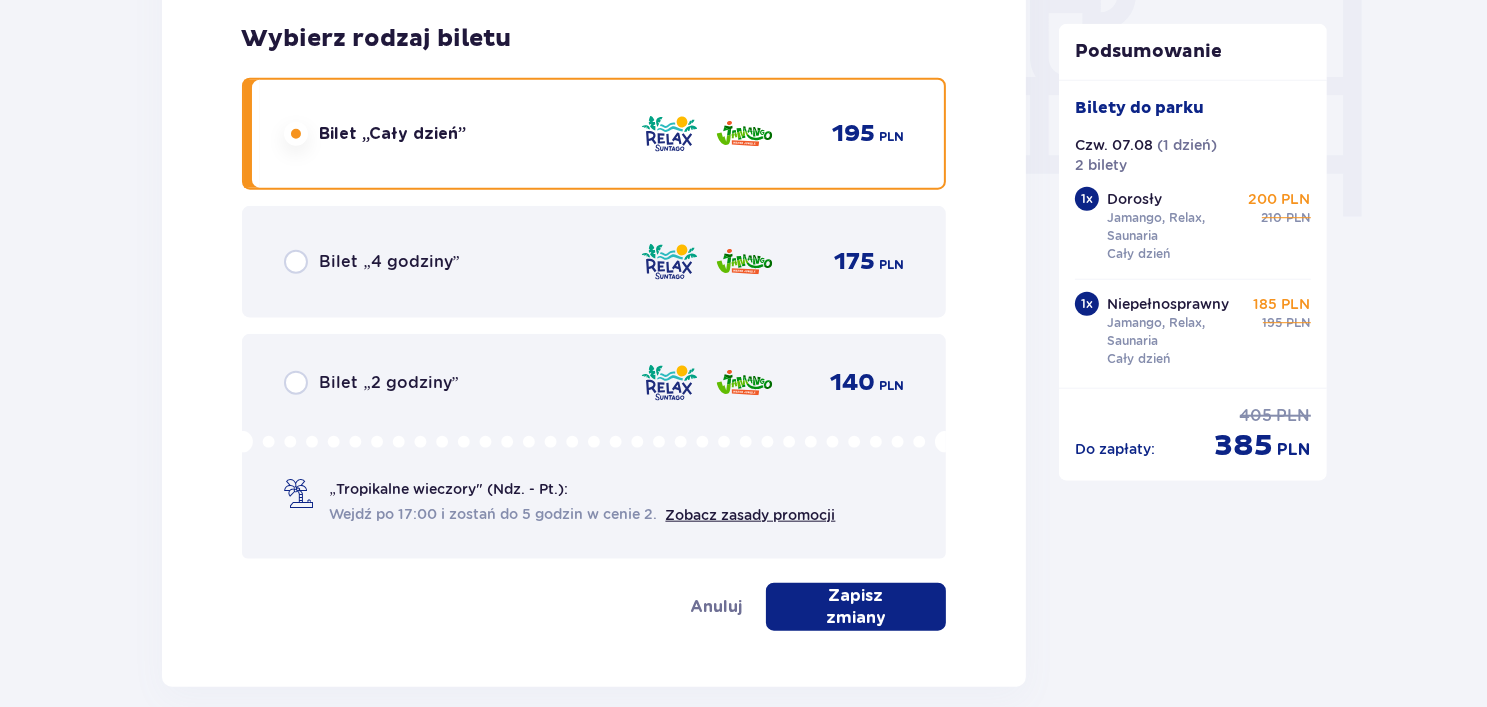 click on "Dorosły" at bounding box center [1134, 199] 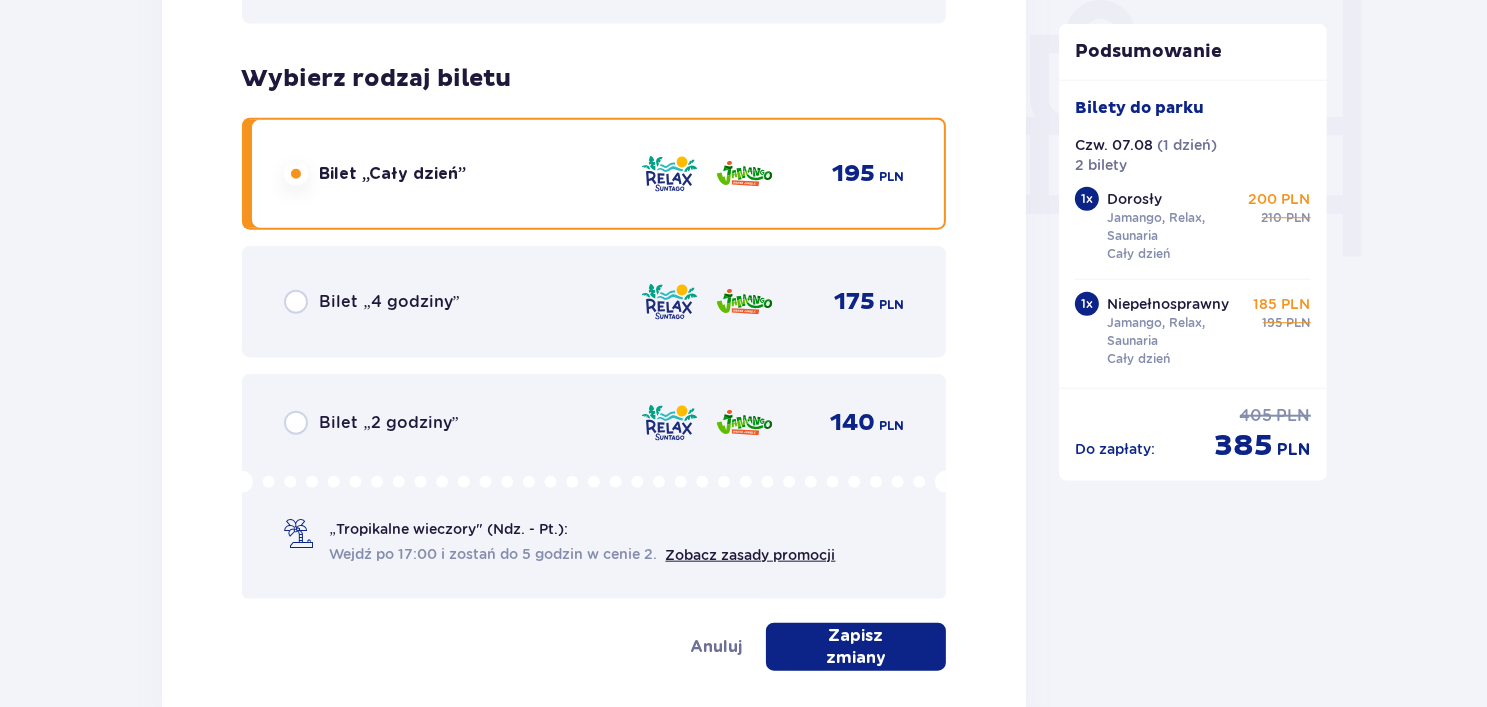 click on "Zapisz zmiany" at bounding box center (856, 647) 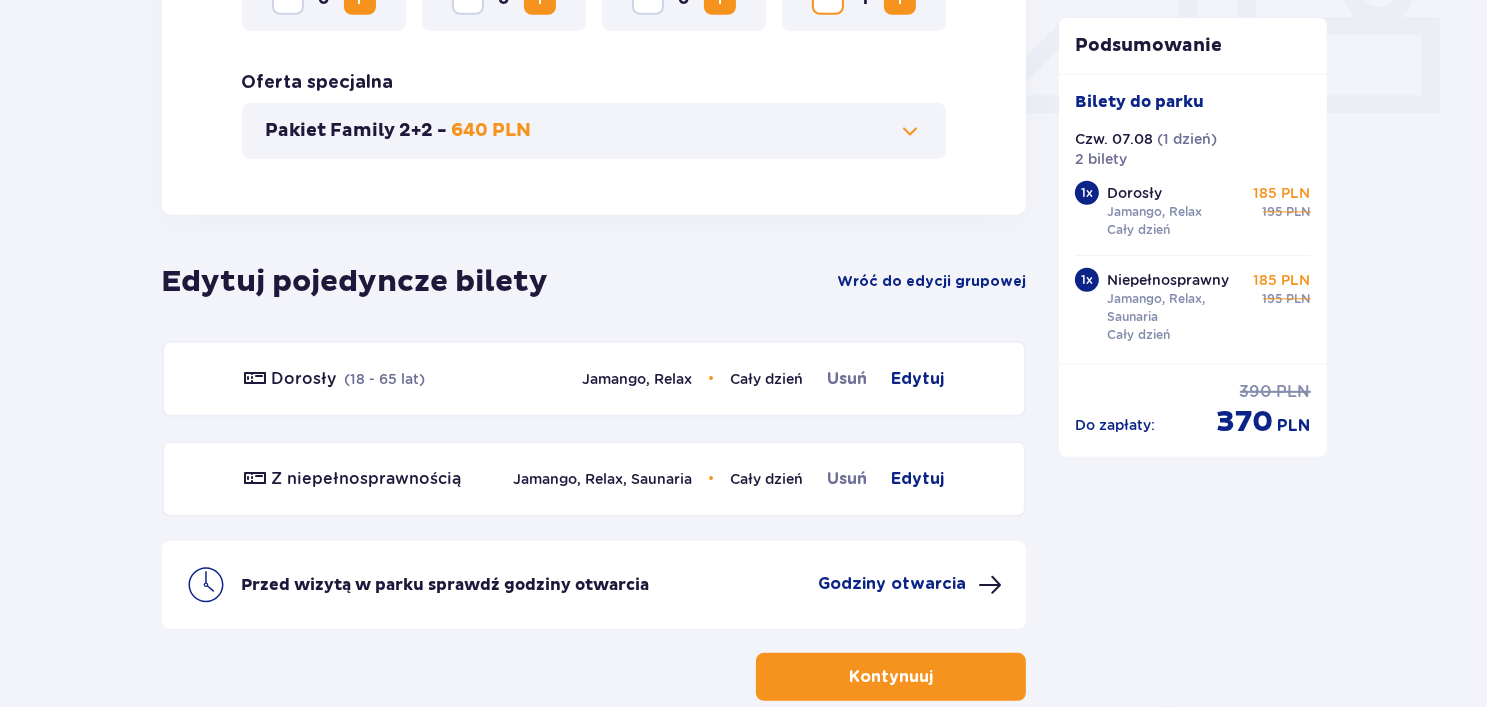 scroll, scrollTop: 1030, scrollLeft: 0, axis: vertical 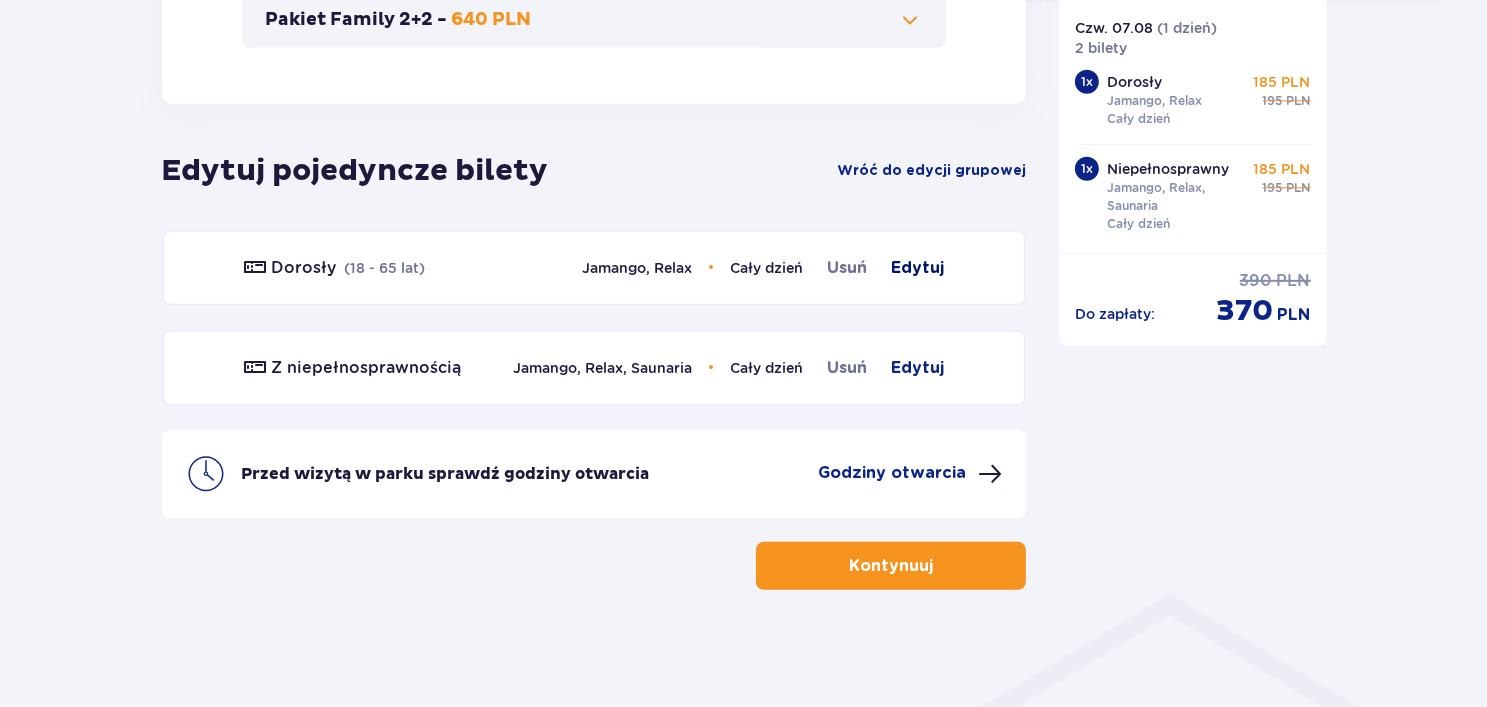 click on "Edytuj" at bounding box center [917, 268] 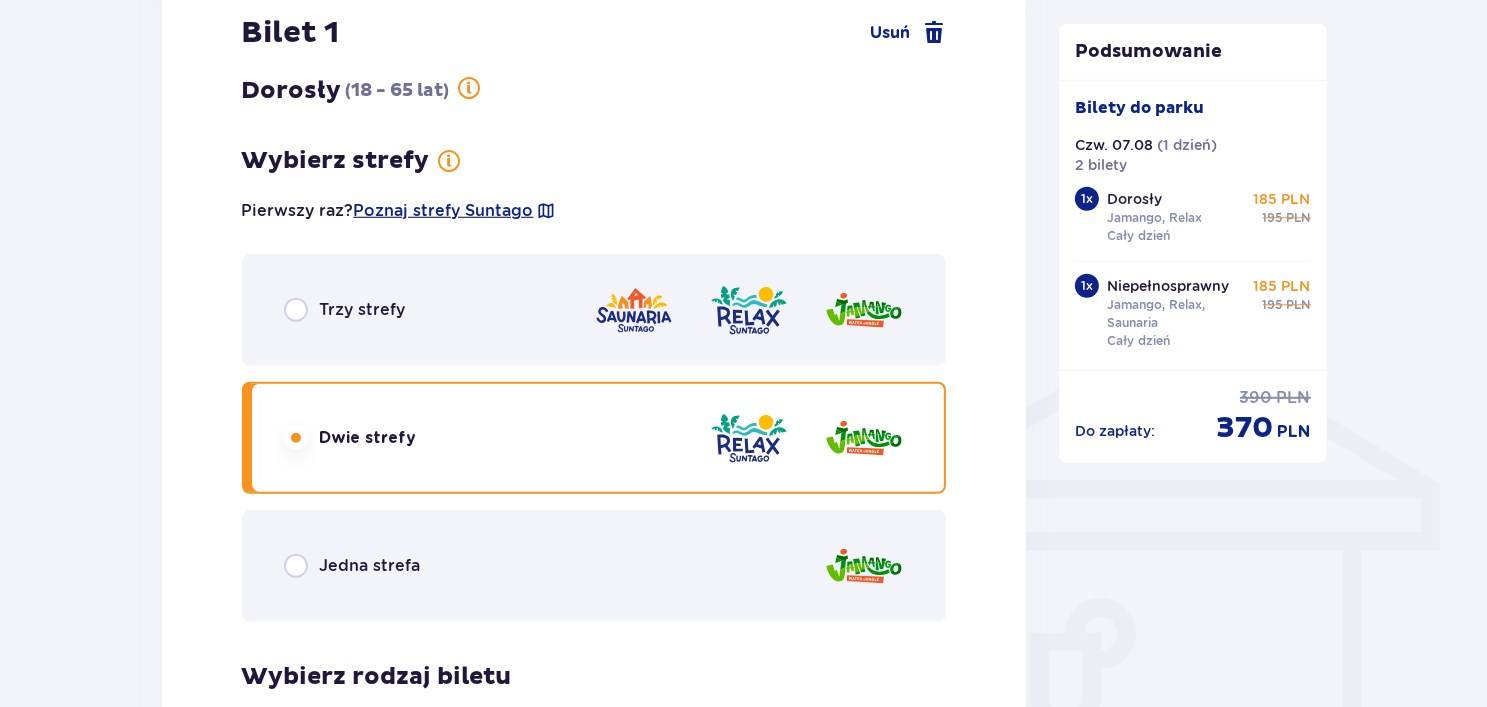 scroll, scrollTop: 1316, scrollLeft: 0, axis: vertical 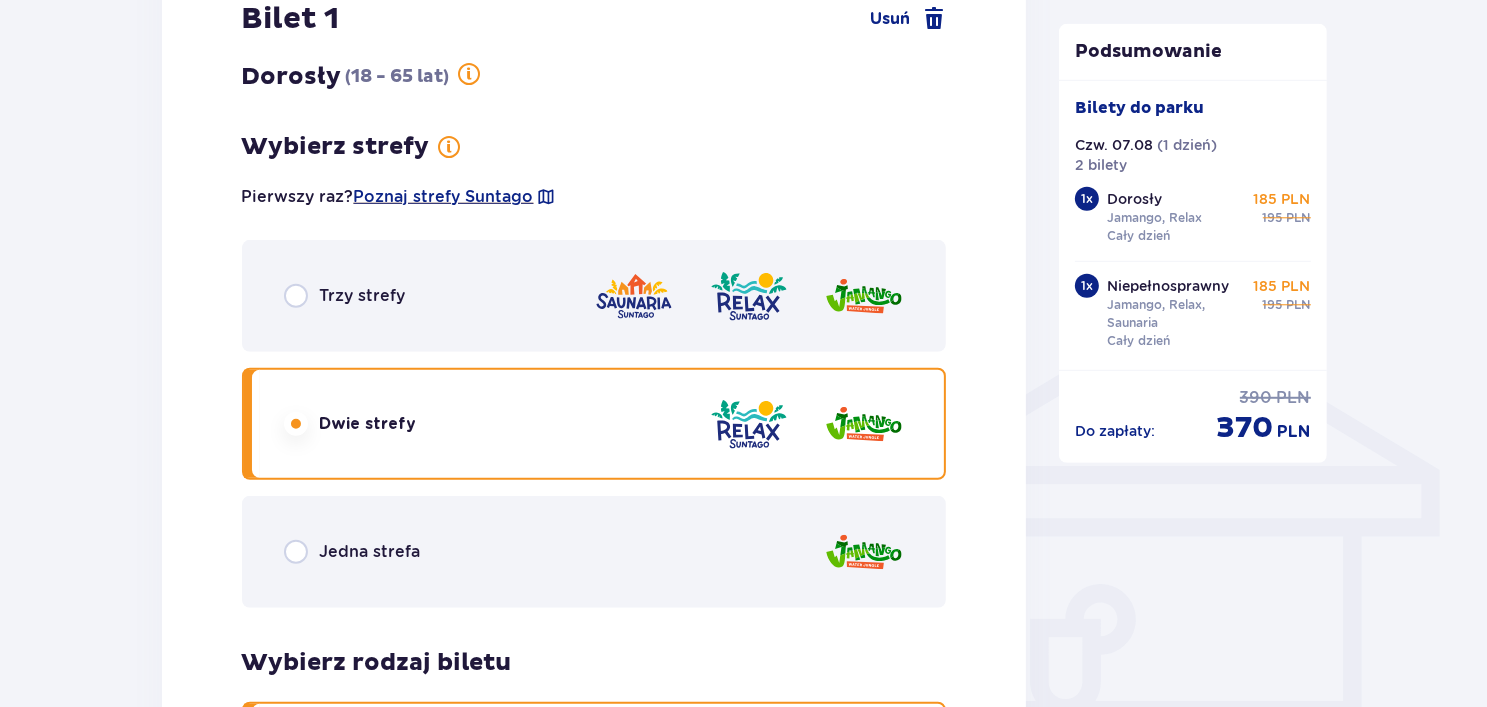 click on "Jedna strefa" at bounding box center [594, 552] 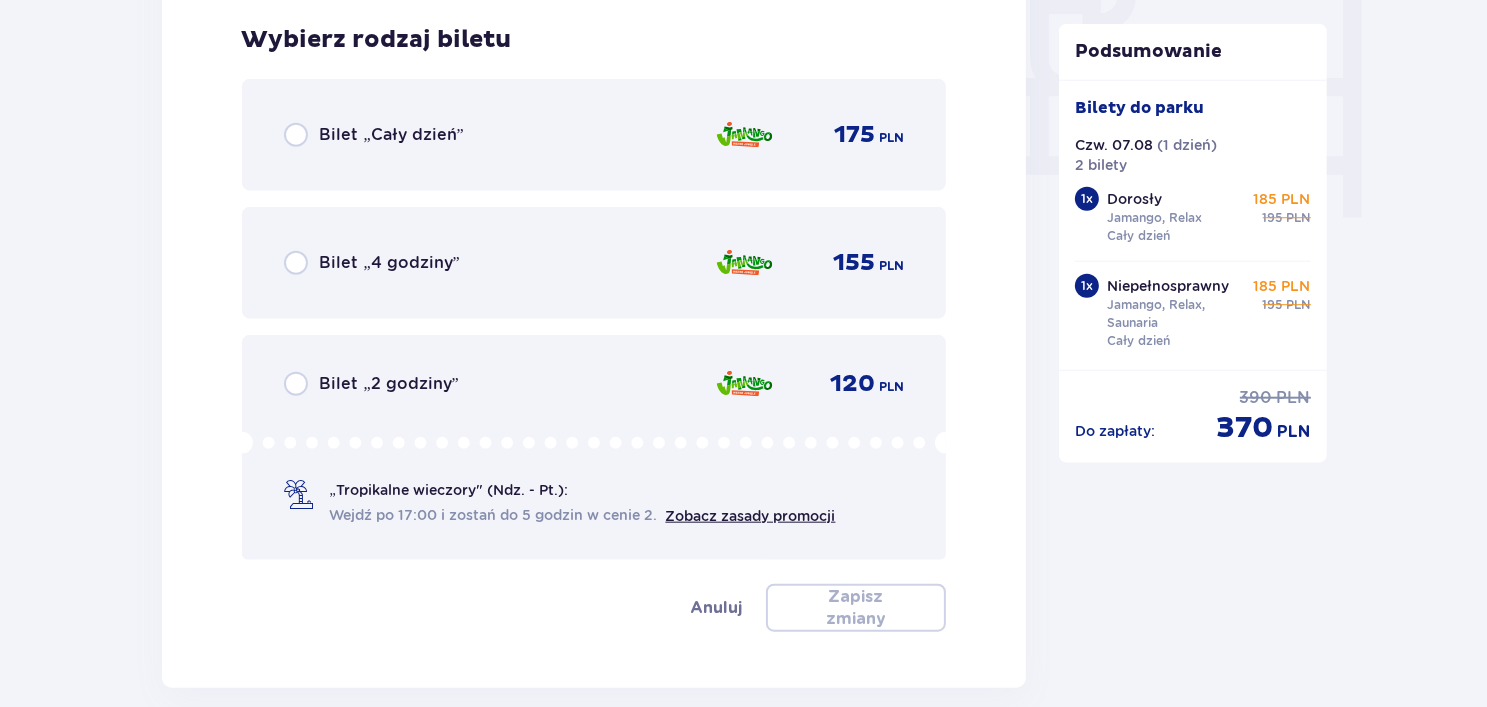 scroll, scrollTop: 1940, scrollLeft: 0, axis: vertical 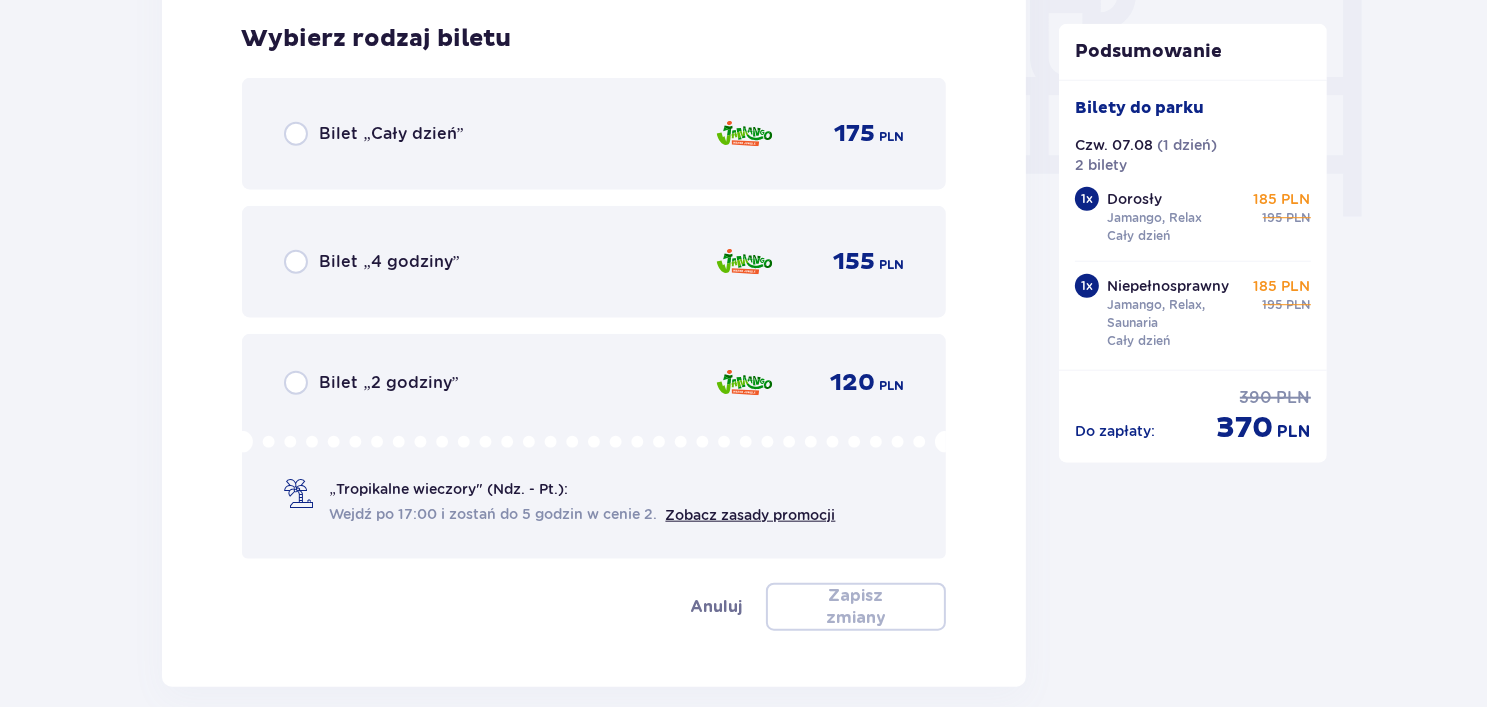 click on "Bilet „Cały dzień”   175 PLN" at bounding box center (594, 134) 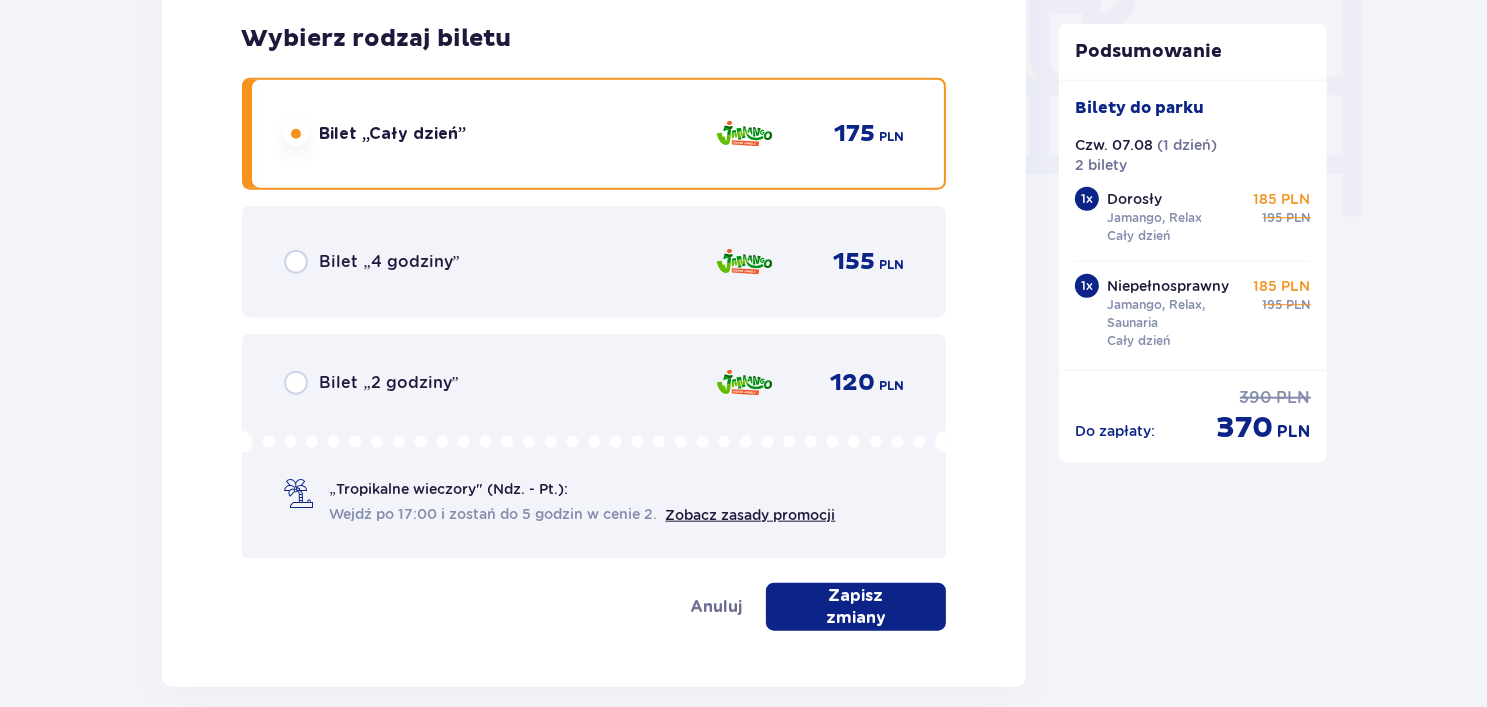 click on "Zapisz zmiany" at bounding box center (856, 607) 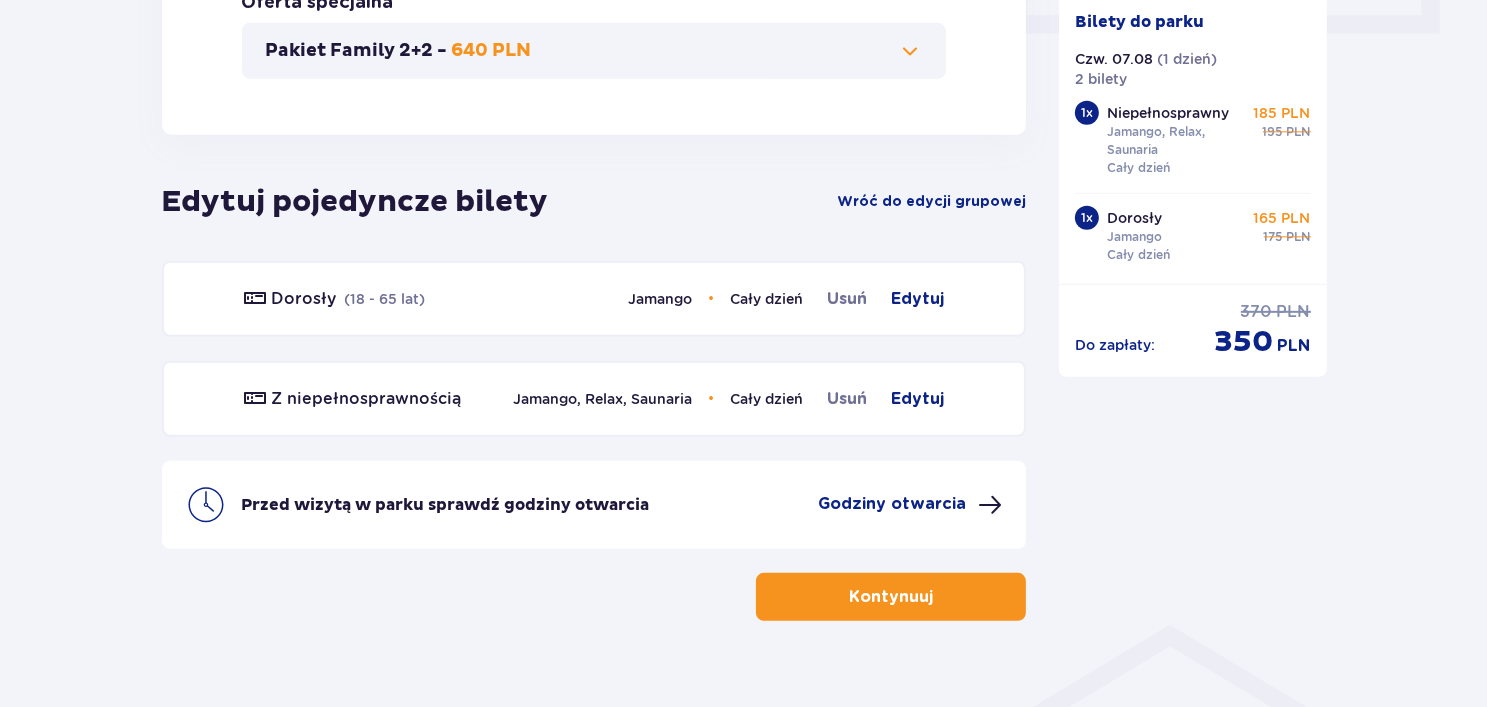 scroll, scrollTop: 1031, scrollLeft: 0, axis: vertical 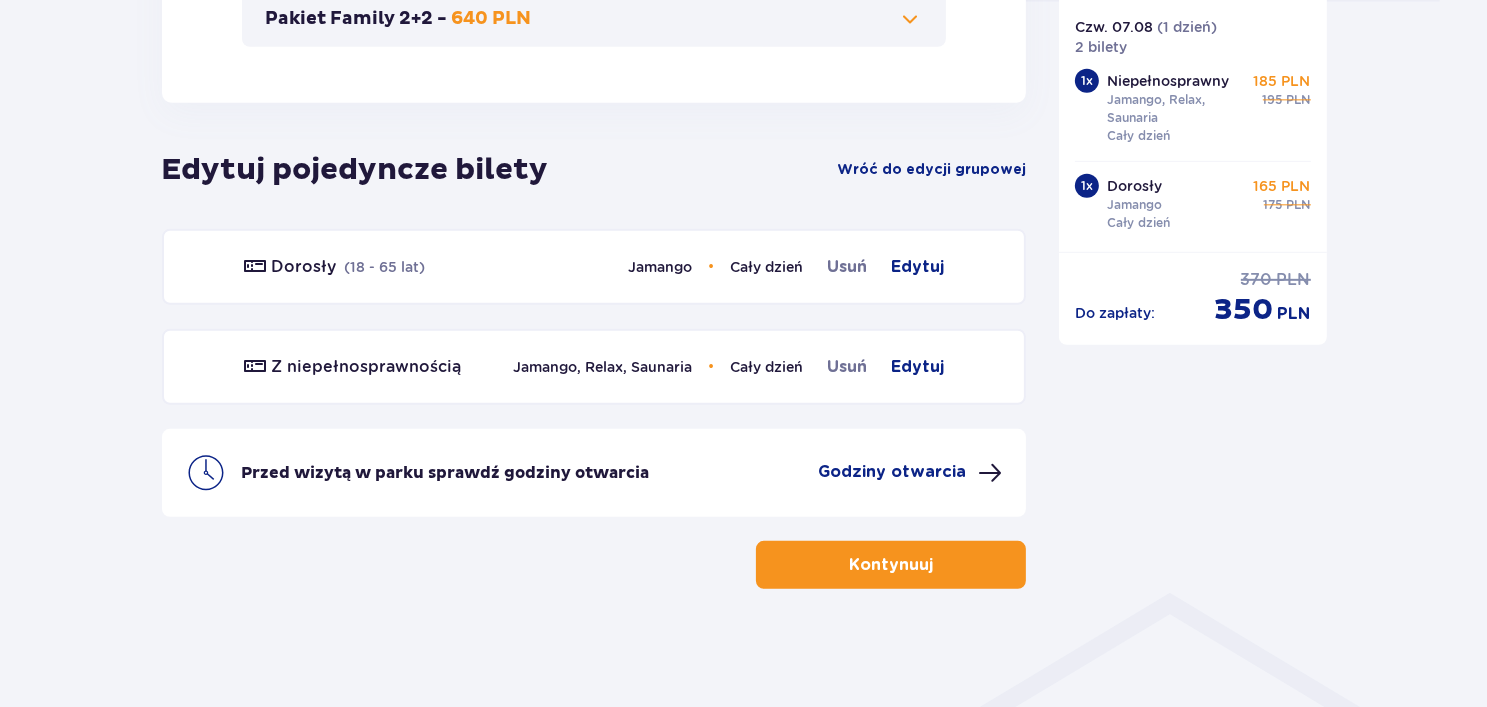 click on "Kontynuuj" at bounding box center (891, 565) 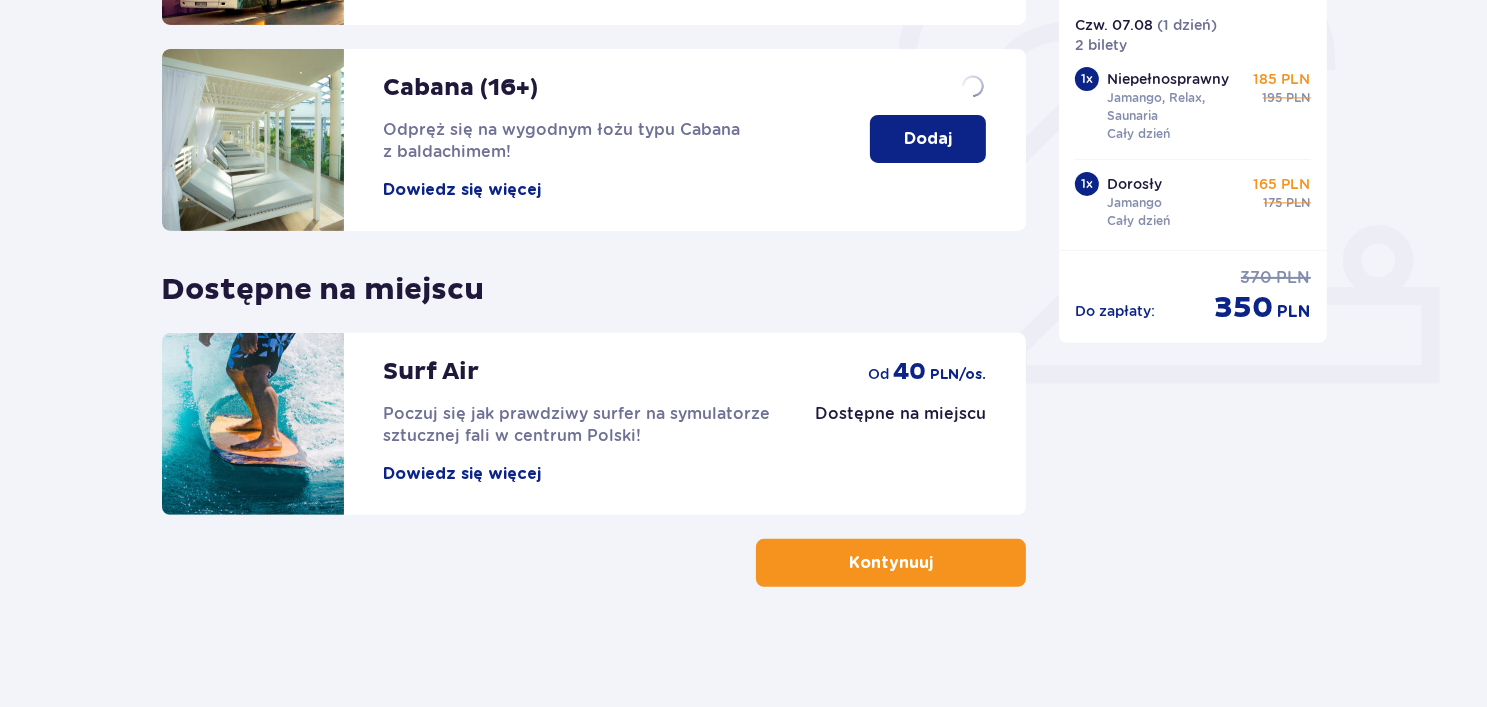 scroll, scrollTop: 0, scrollLeft: 0, axis: both 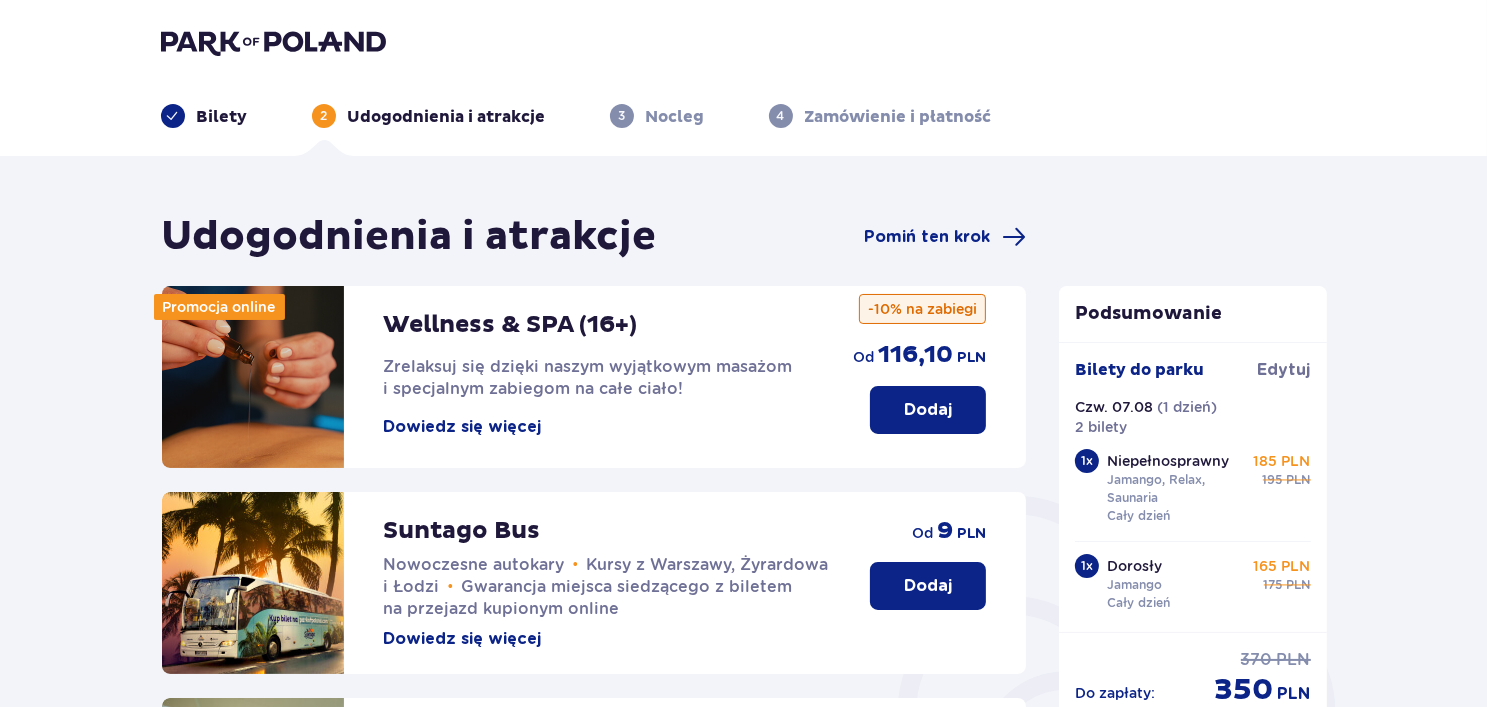 click on "Dodaj" at bounding box center [928, 410] 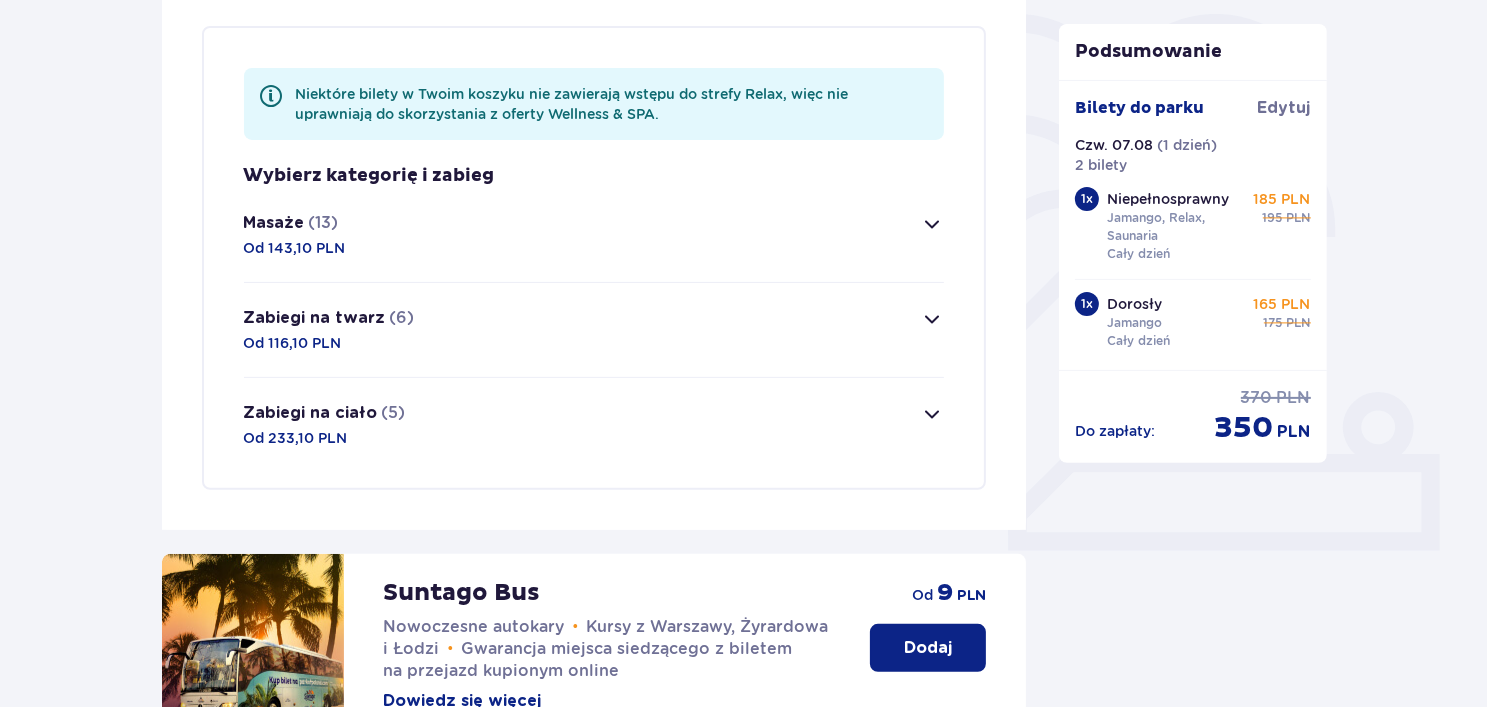 scroll, scrollTop: 484, scrollLeft: 0, axis: vertical 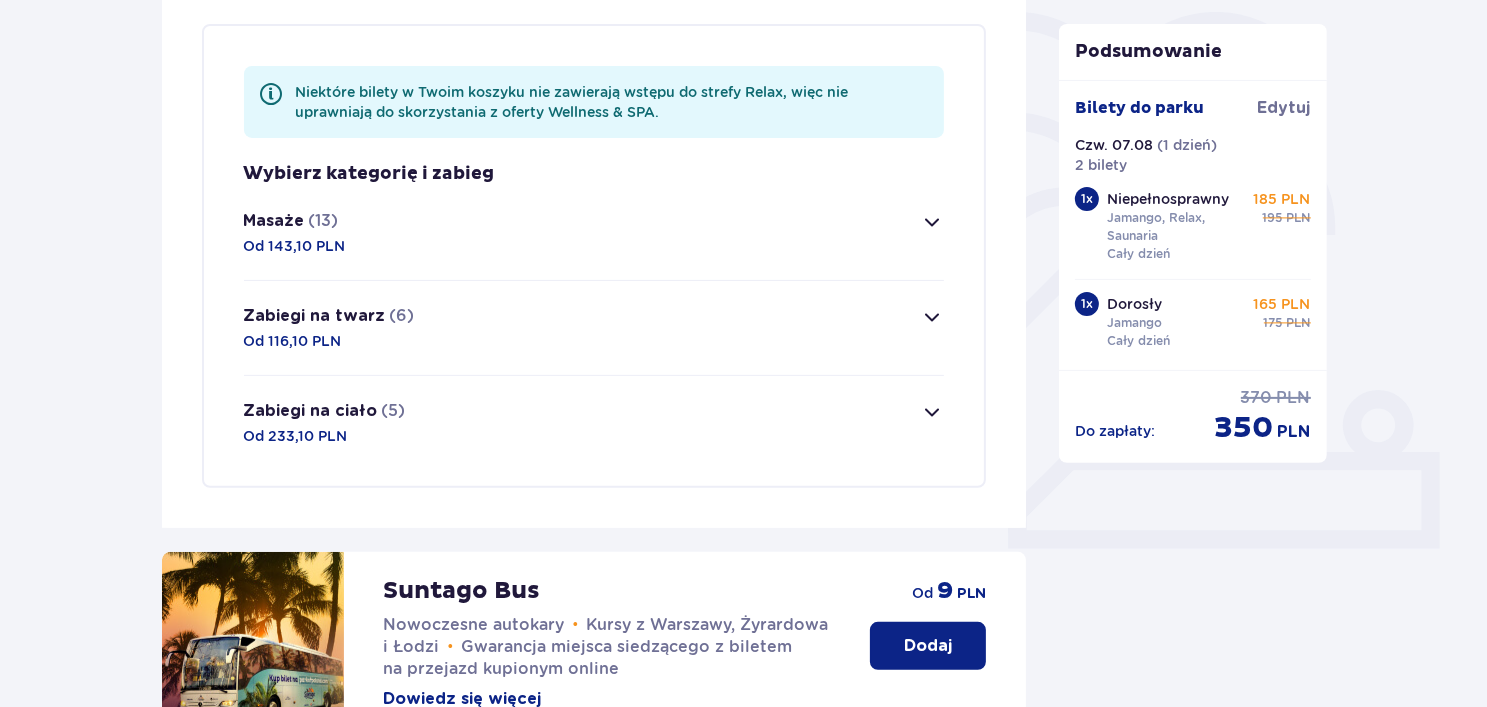 click at bounding box center [932, 222] 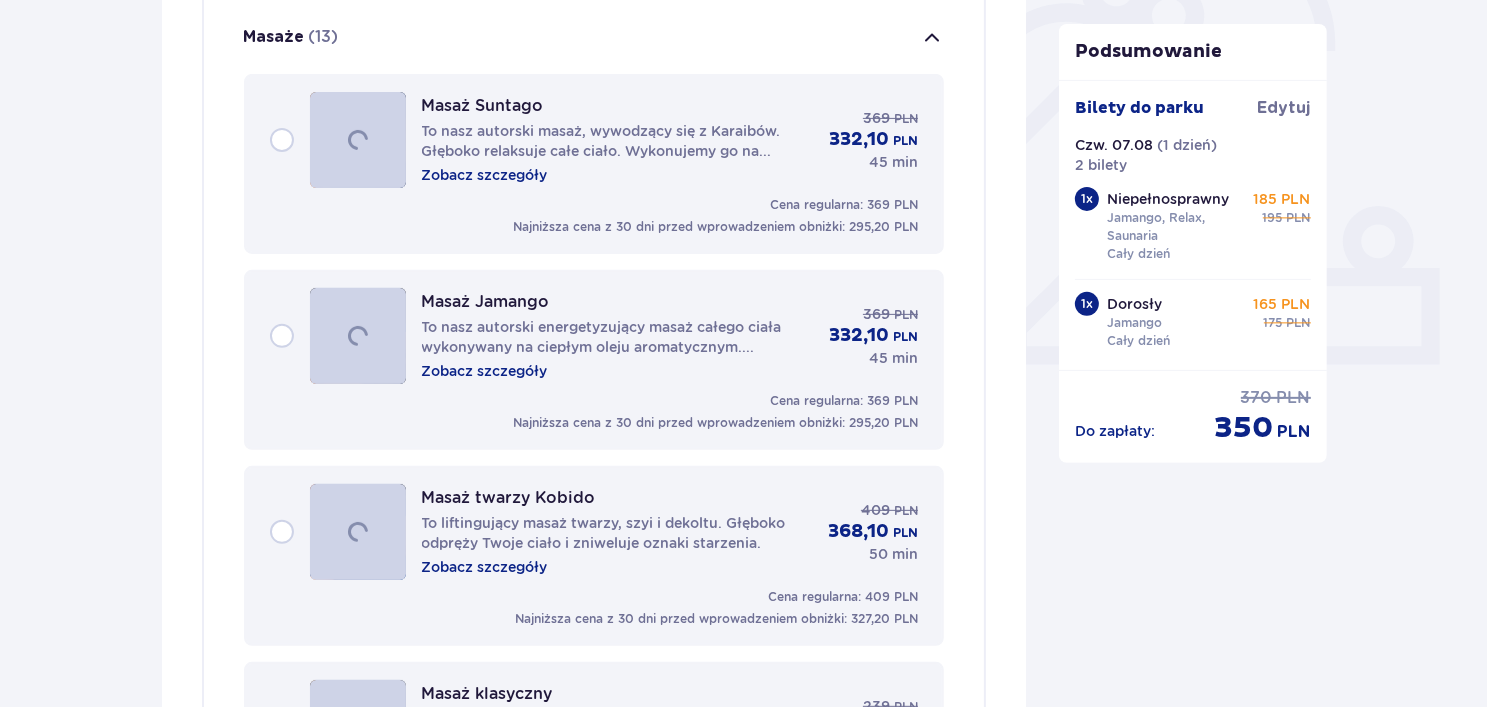 scroll, scrollTop: 669, scrollLeft: 0, axis: vertical 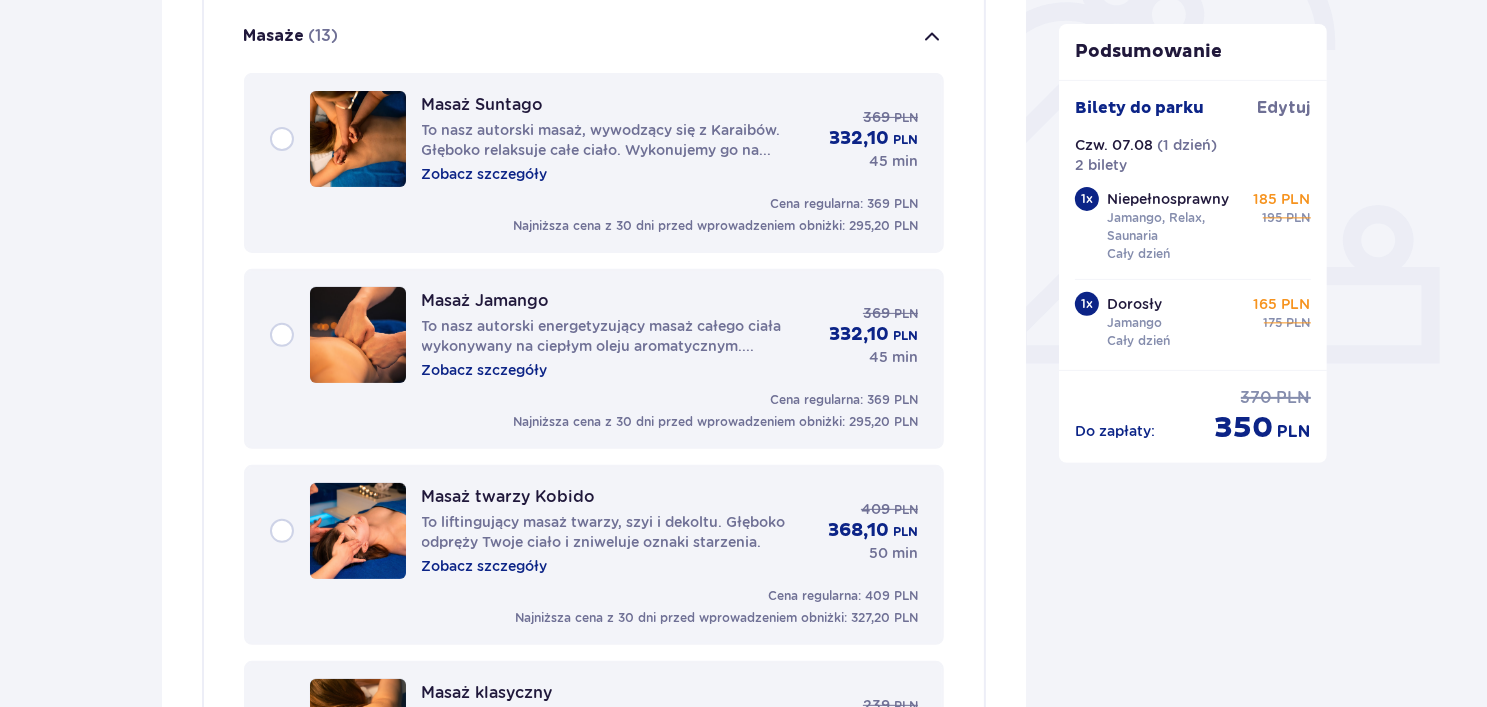 type 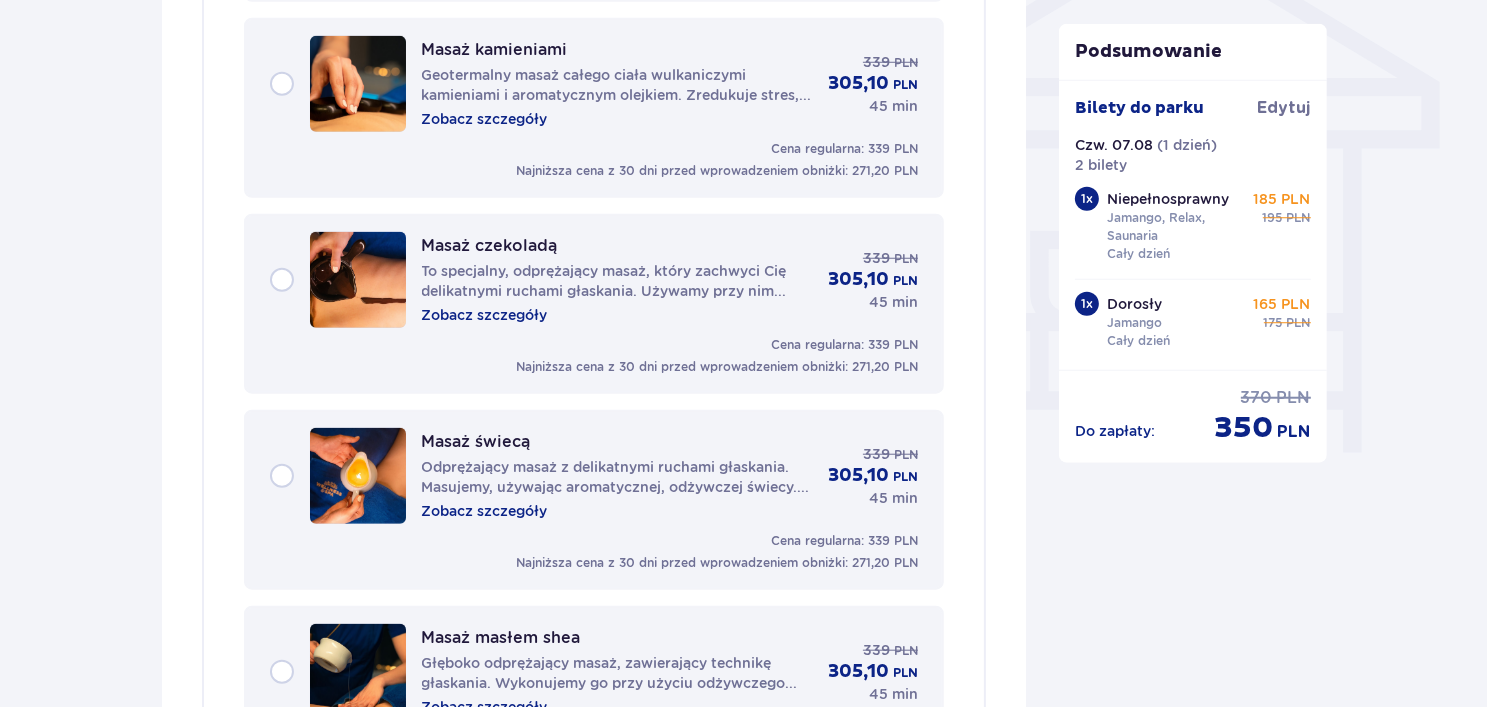 scroll, scrollTop: 1709, scrollLeft: 0, axis: vertical 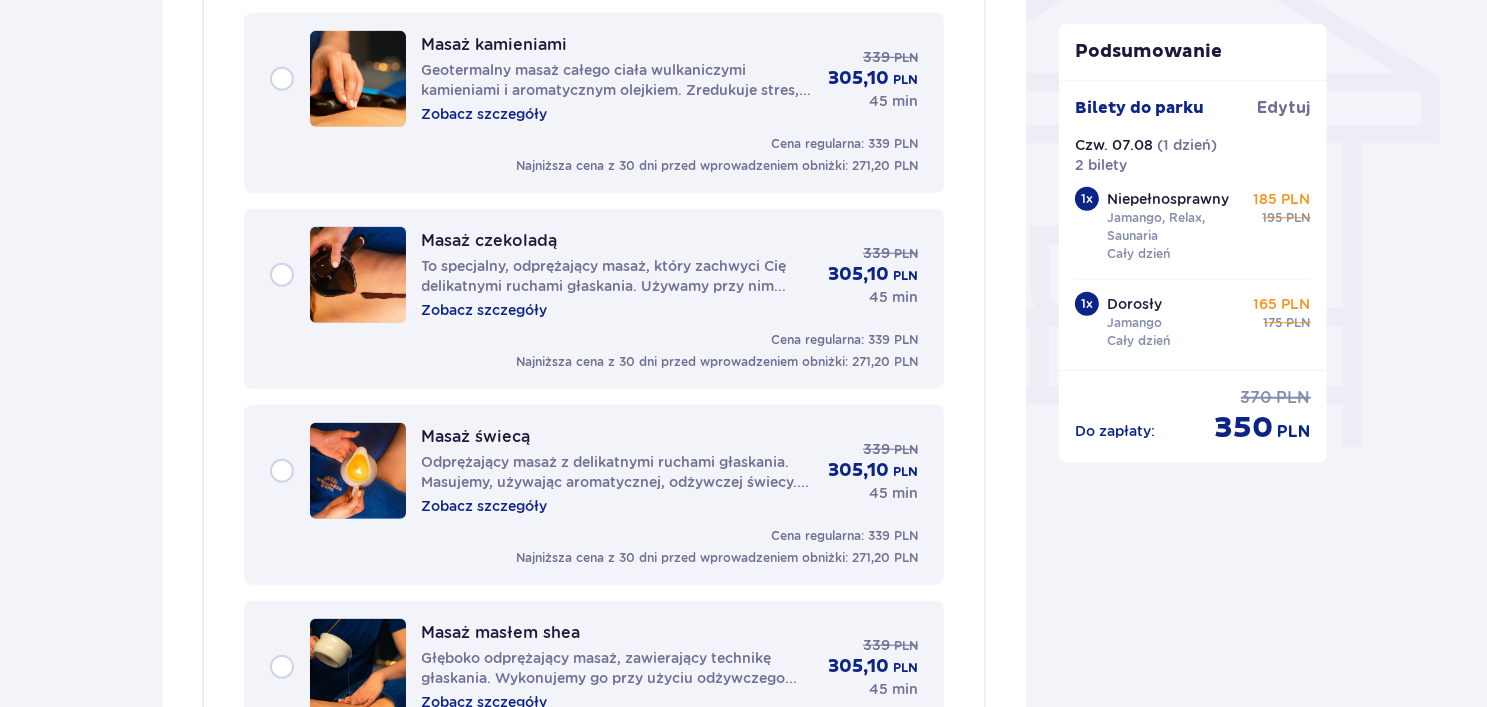 click on "Masaż czekoladą To specjalny, odprężający masaż, który zachwyci Cię delikatnymi ruchami głaskania. Używamy przy nim naturalnej, płynnej czekolady, co sprawia, że każda chwila staje się prawdziwą ucztą dla zmysłów. Zobacz szczegóły 339 PLN 305,10 PLN 45 min" at bounding box center [594, 275] 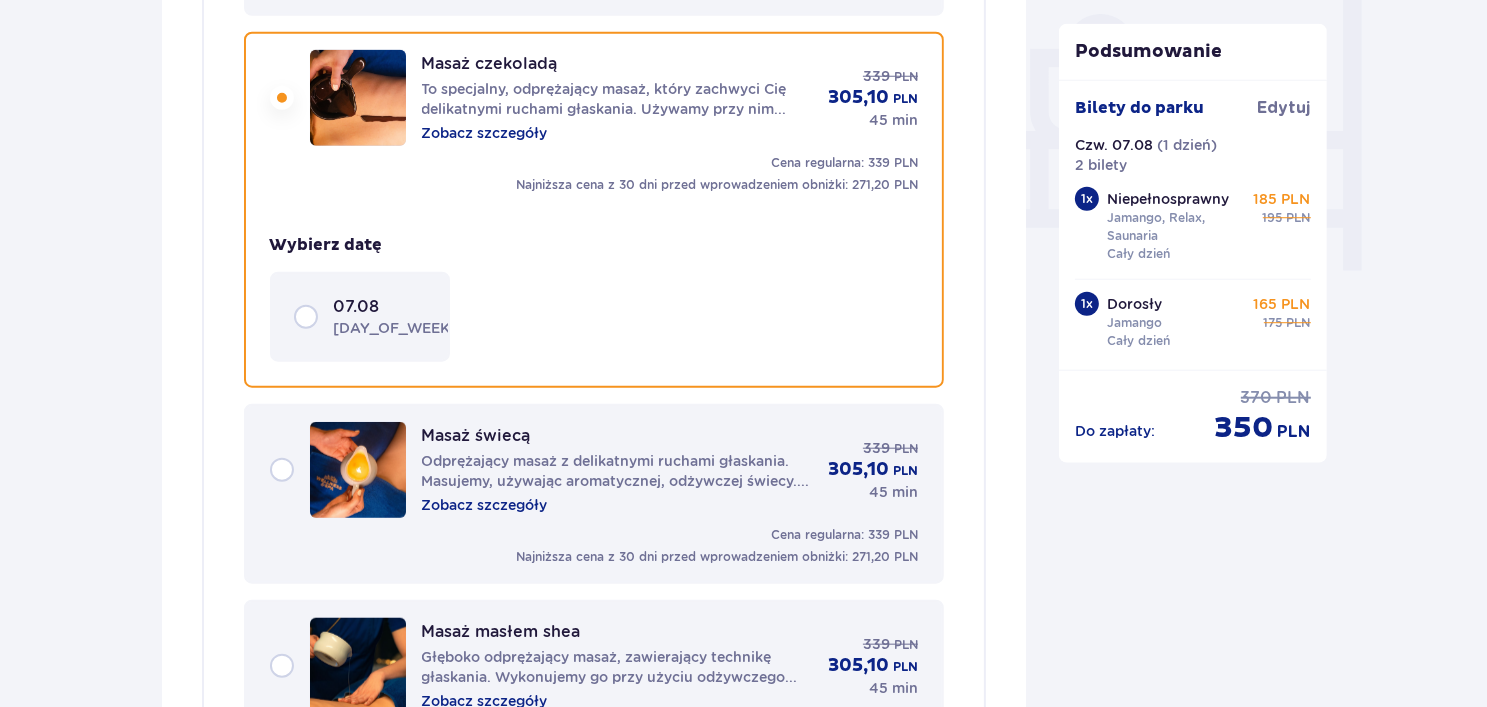 scroll, scrollTop: 1888, scrollLeft: 0, axis: vertical 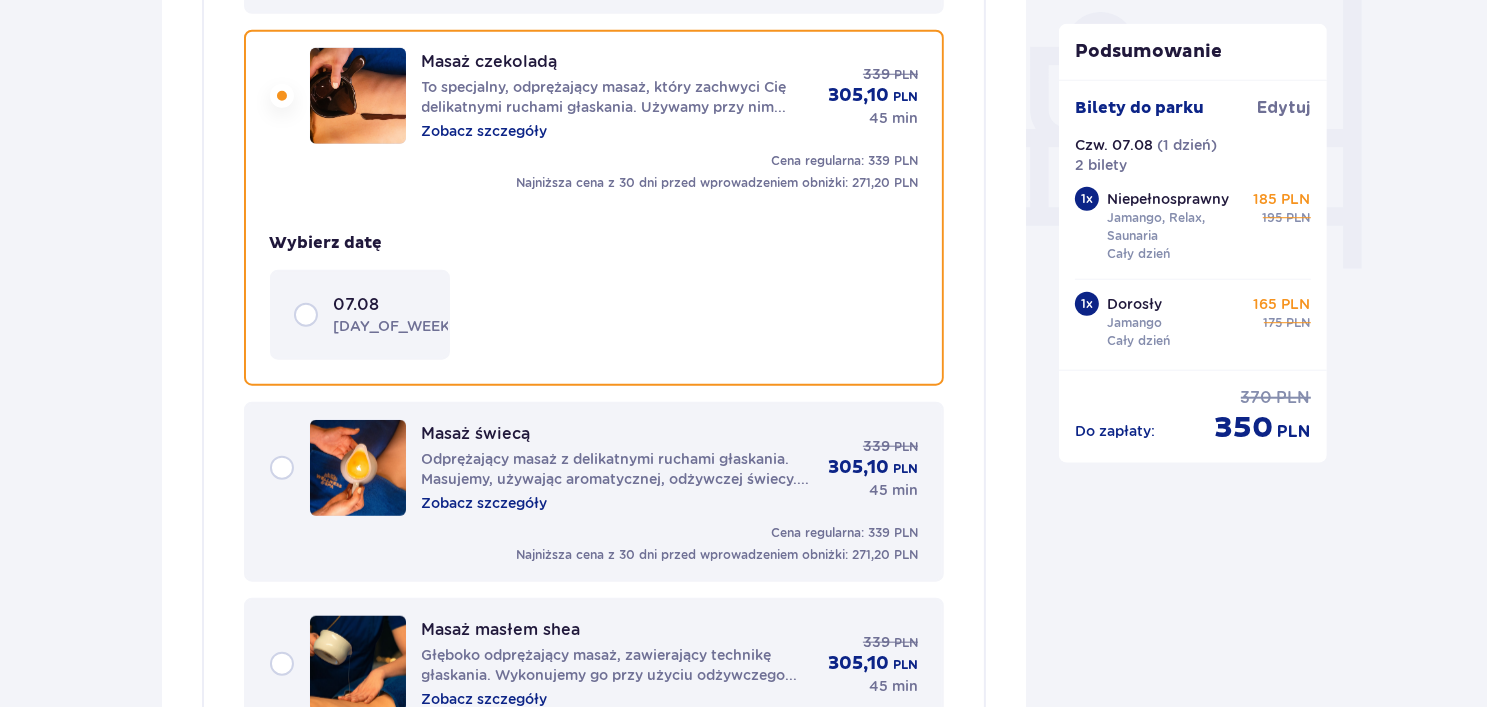 click on "07.08 czwartek" at bounding box center [360, 315] 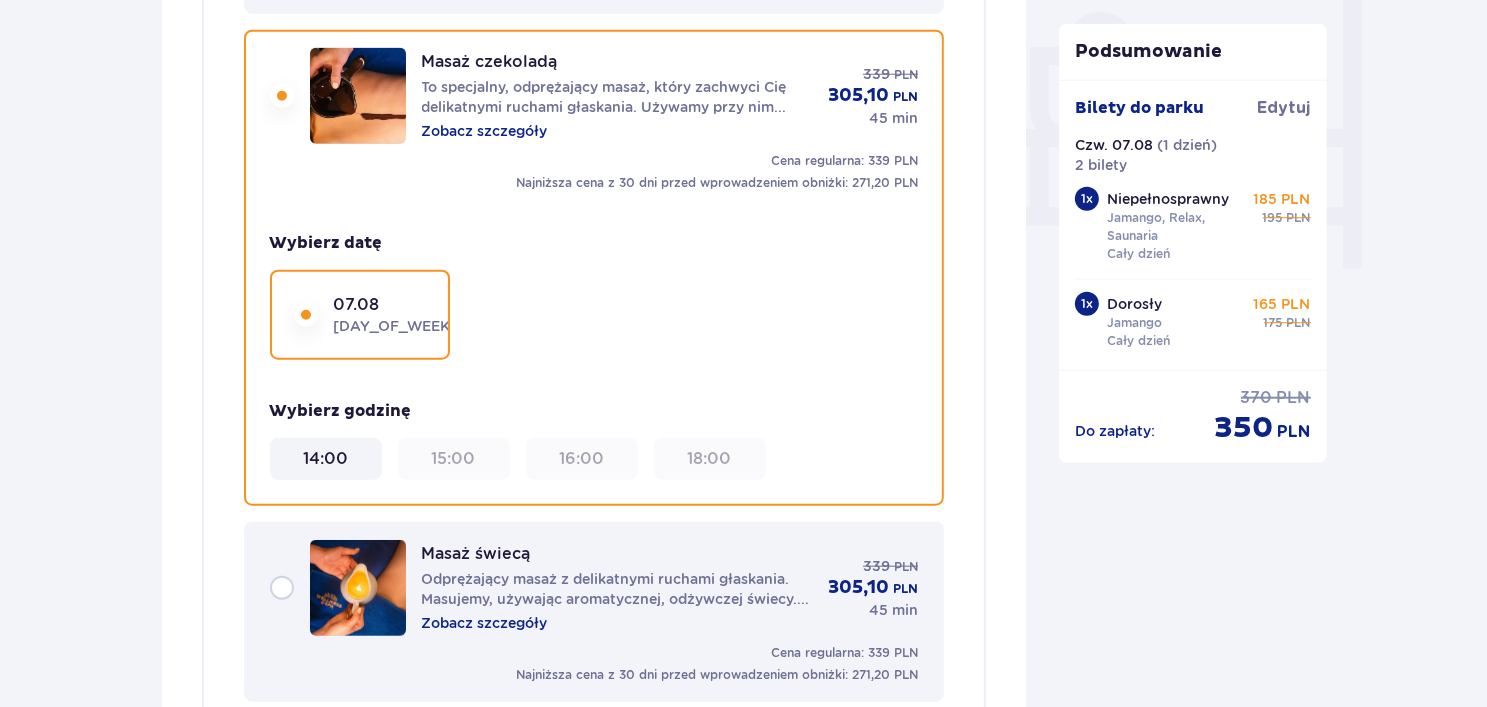 click on "14:00" at bounding box center [325, 459] 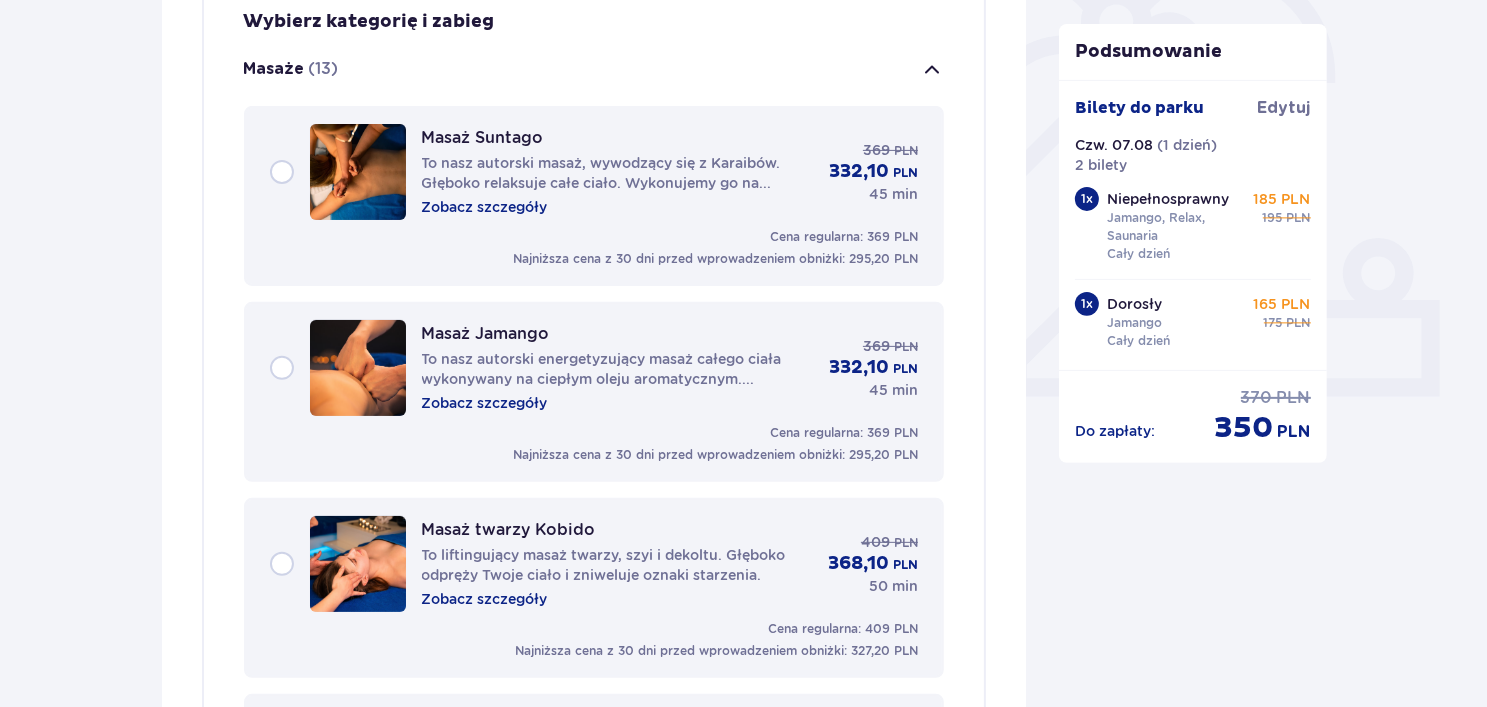scroll, scrollTop: 300, scrollLeft: 0, axis: vertical 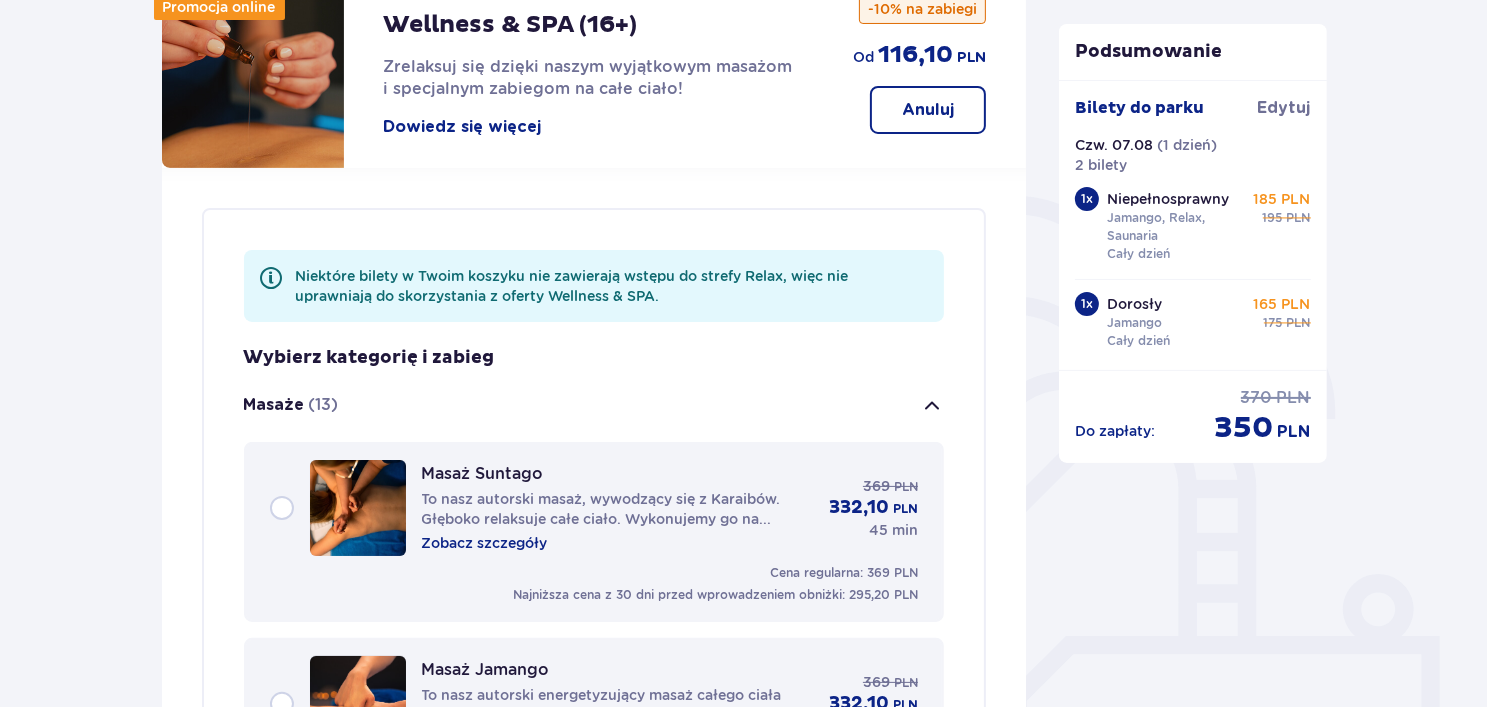 click on "Masaże (13)" at bounding box center (594, 406) 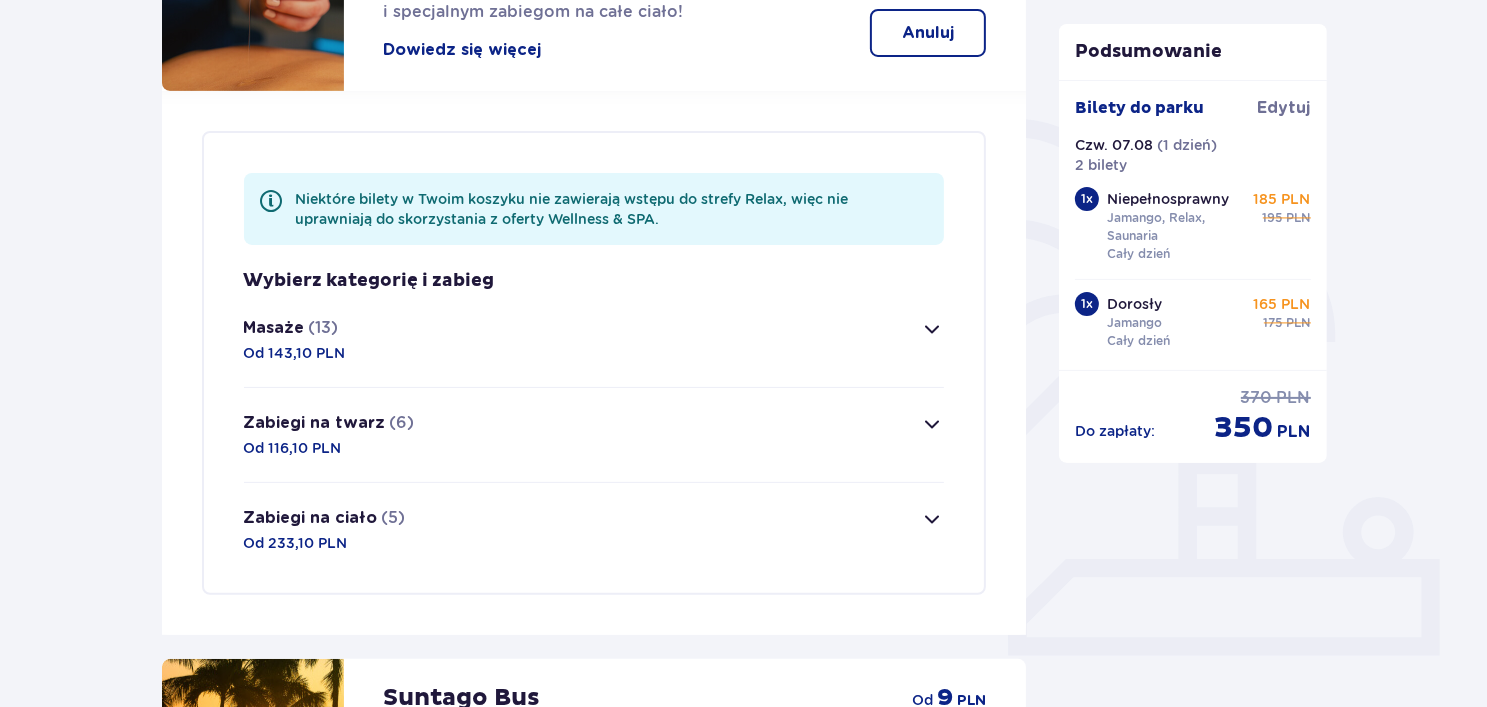 scroll, scrollTop: 500, scrollLeft: 0, axis: vertical 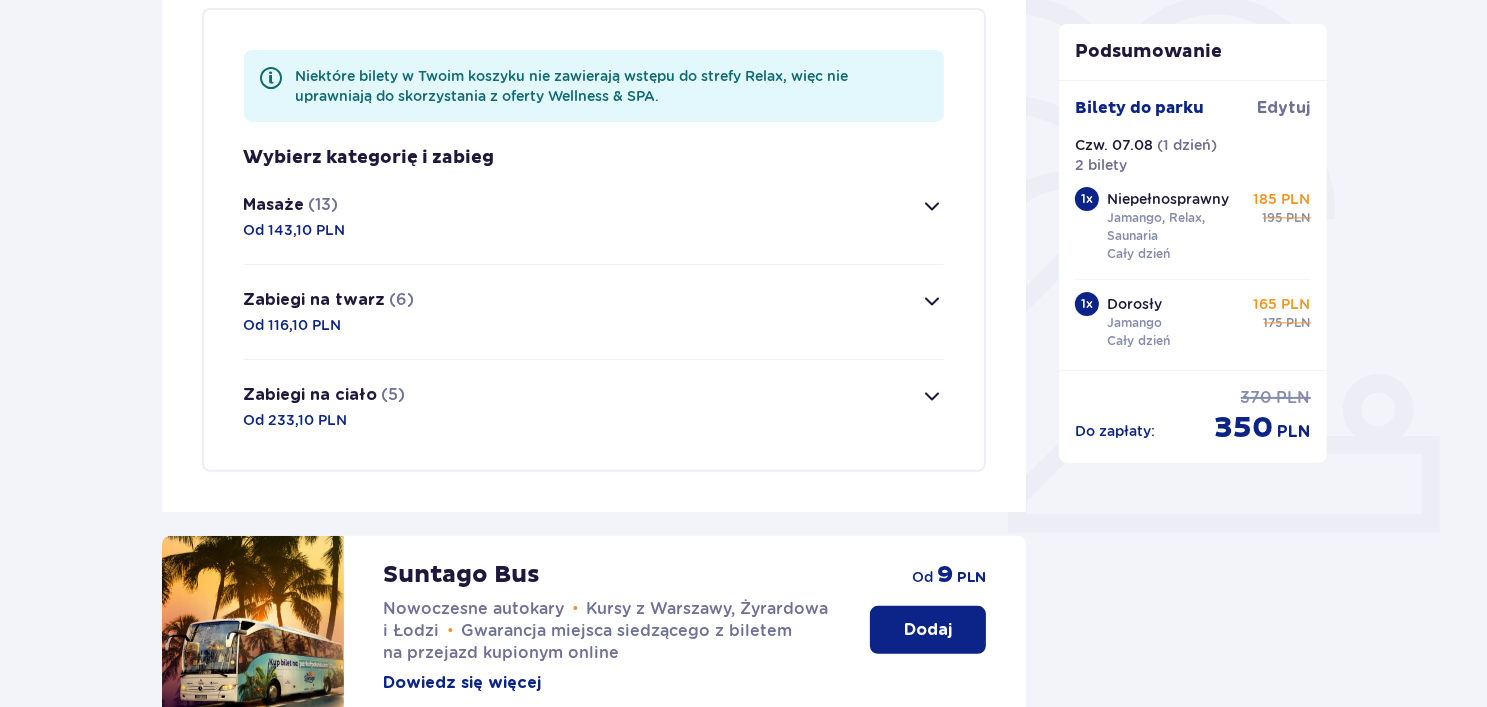 click on "Zabiegi na ciało (5) Od 233,10 PLN" at bounding box center [594, 407] 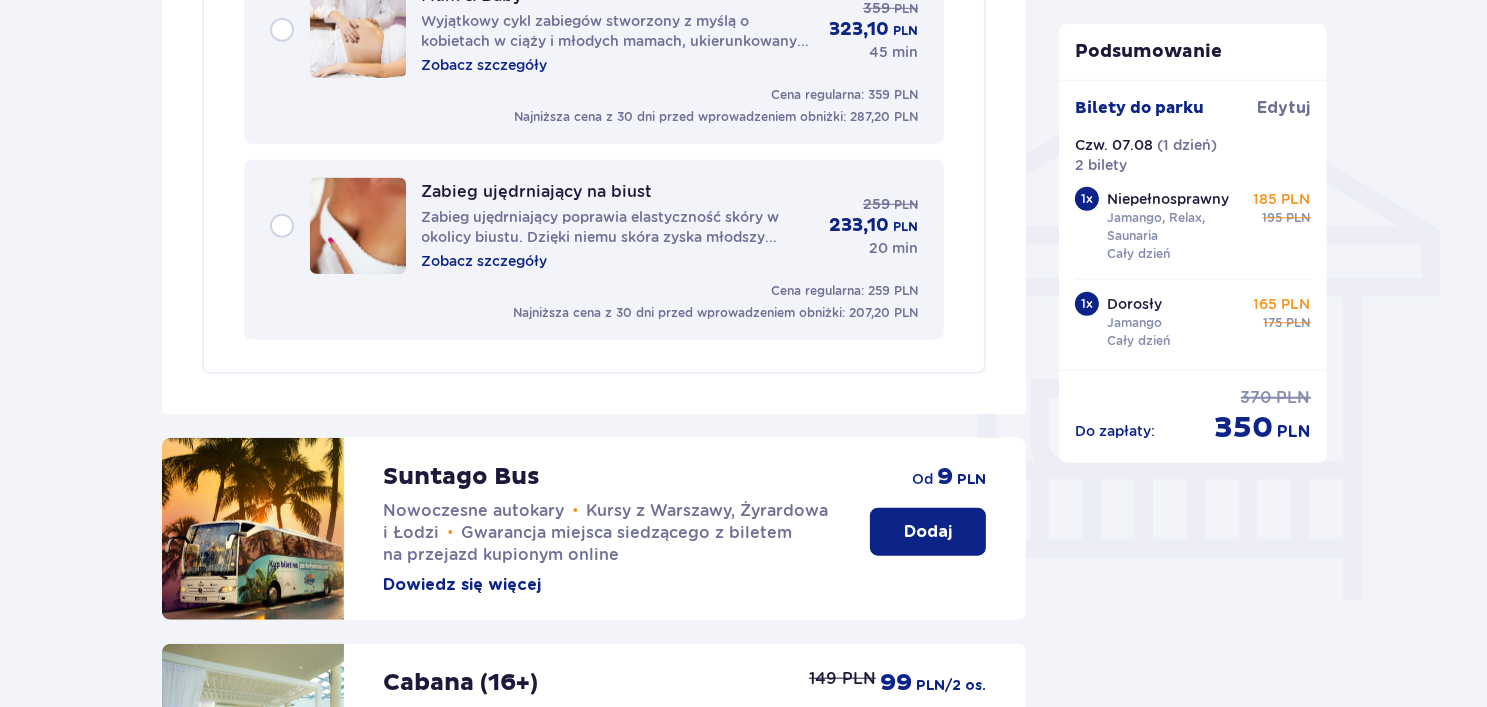 scroll, scrollTop: 1558, scrollLeft: 0, axis: vertical 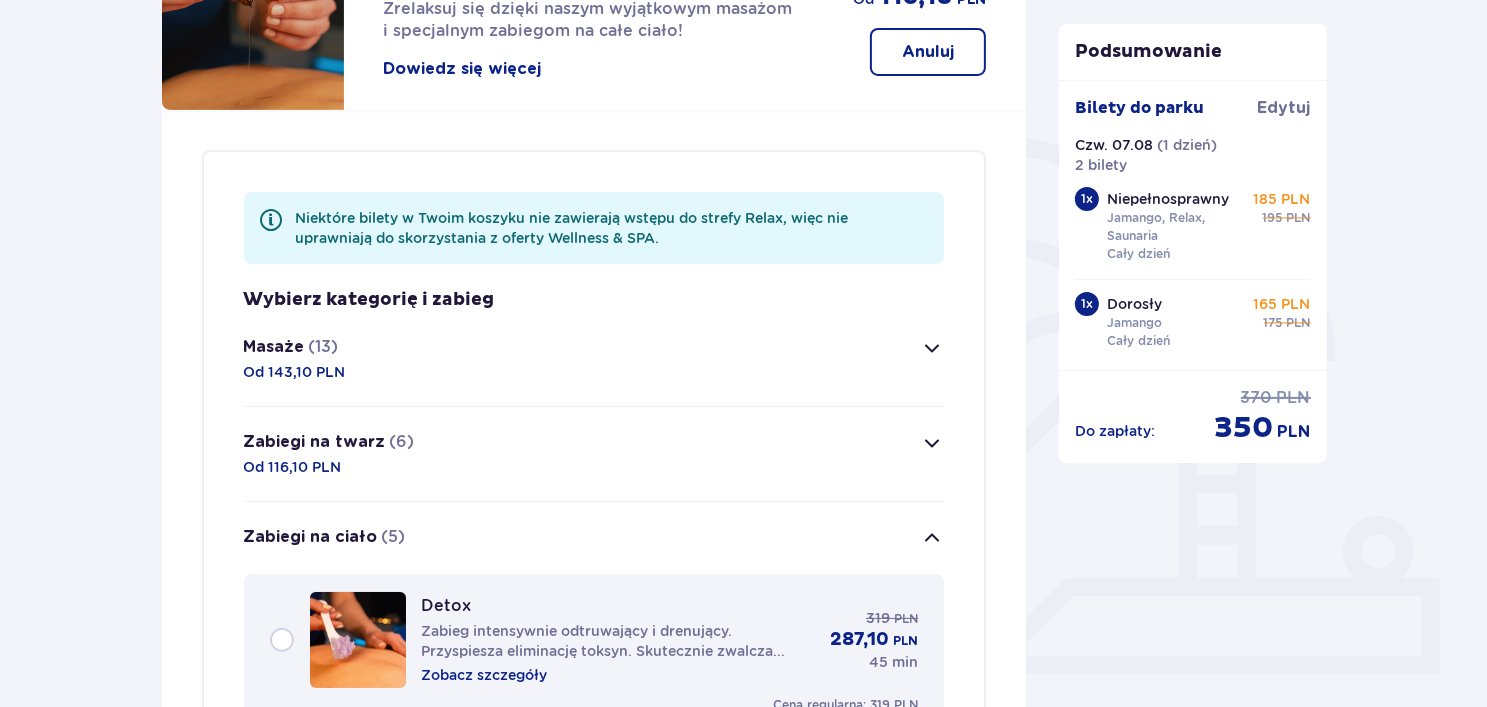 click on "Masaże (13) Od 143,10 PLN" at bounding box center [594, 359] 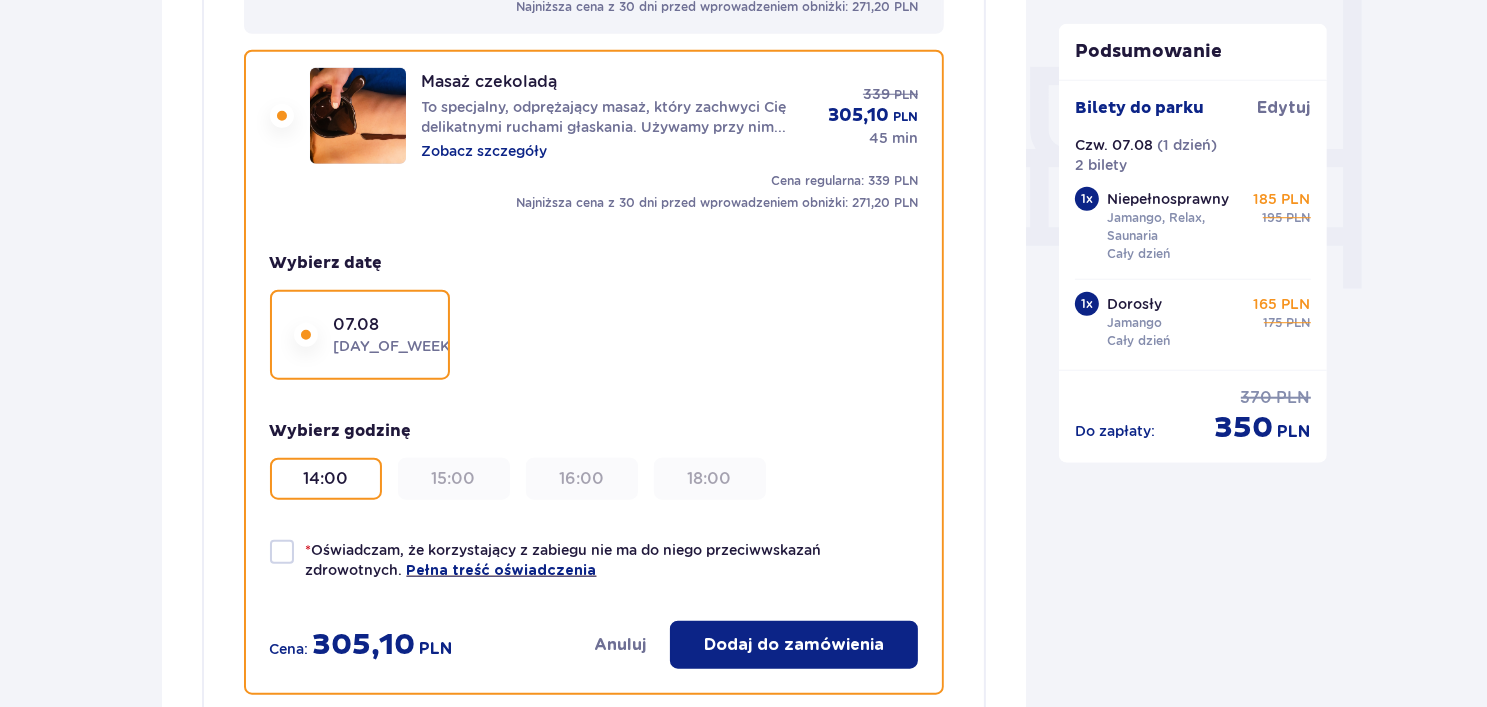 scroll, scrollTop: 1869, scrollLeft: 0, axis: vertical 